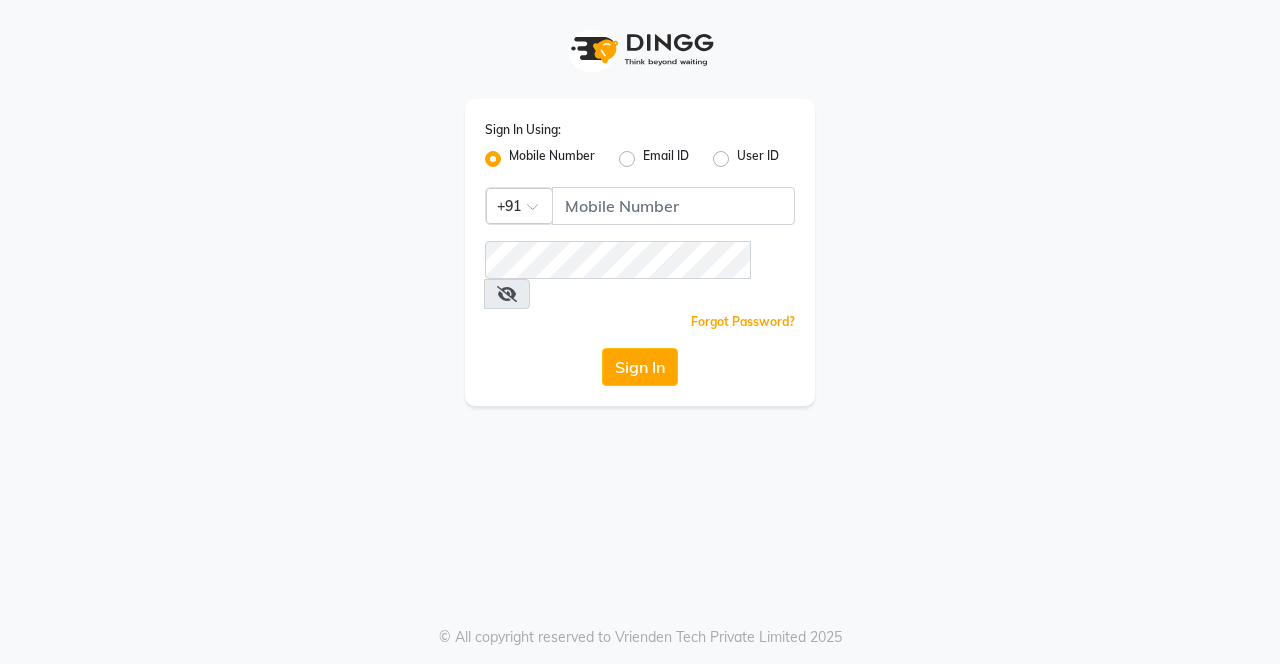 scroll, scrollTop: 0, scrollLeft: 0, axis: both 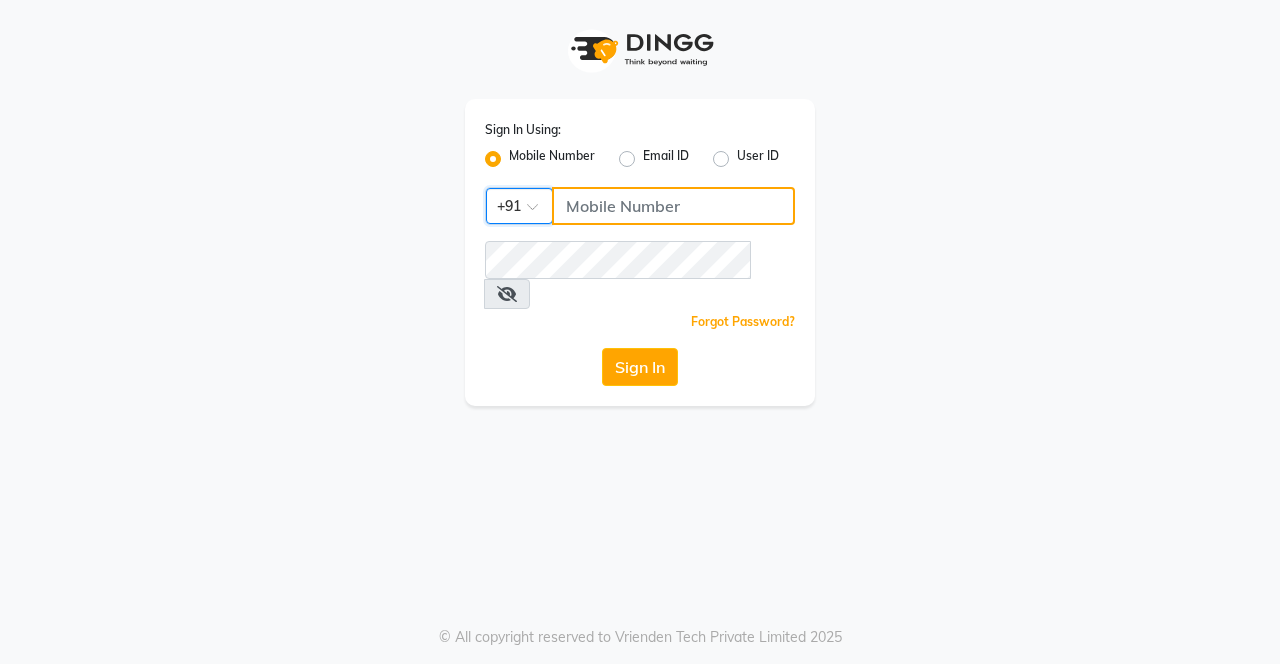 click 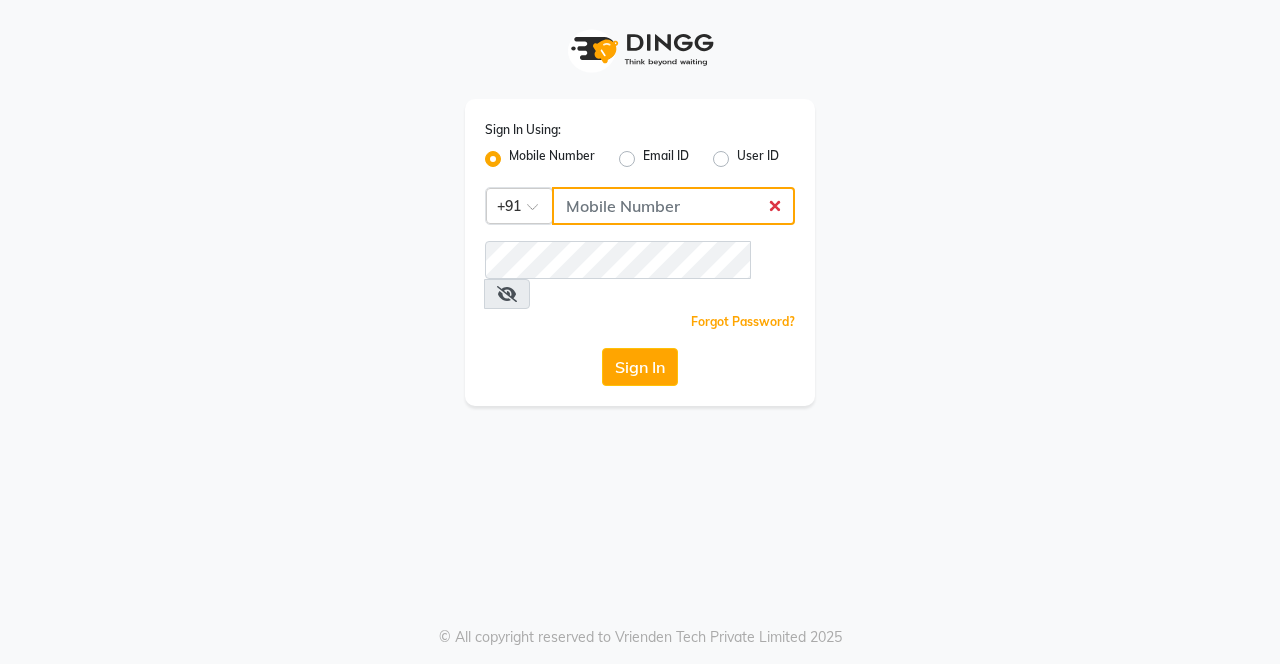 type on "7900115777" 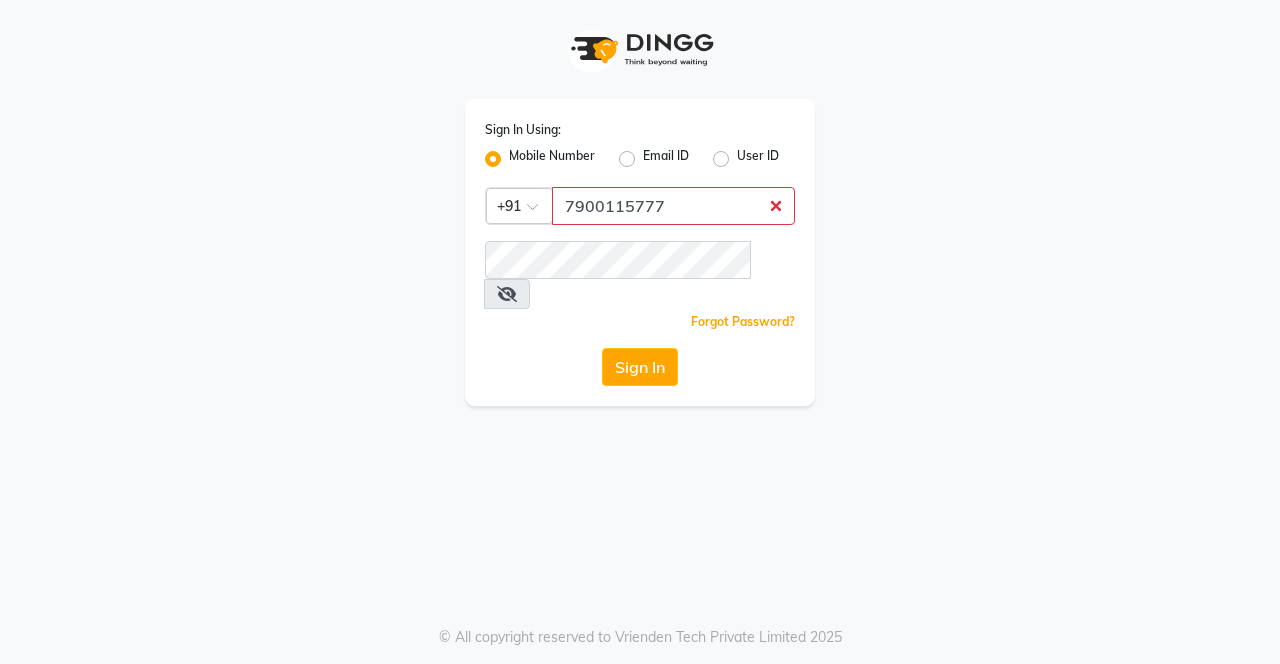 click on "Sign In" 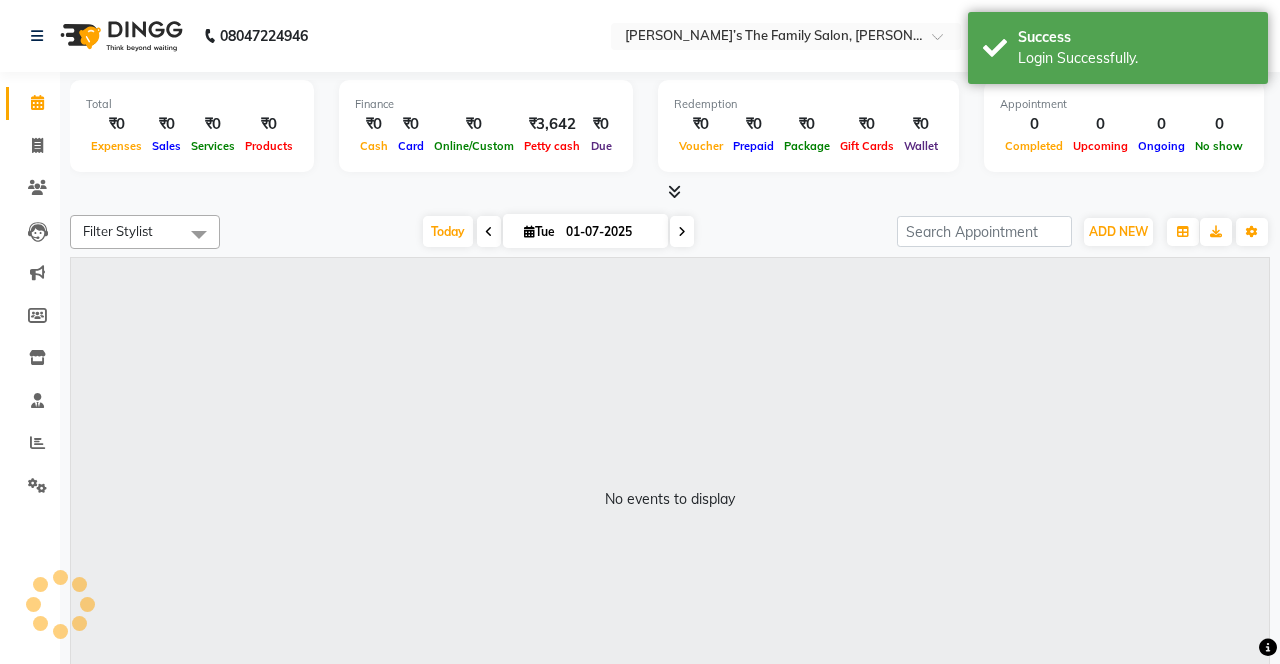 select on "en" 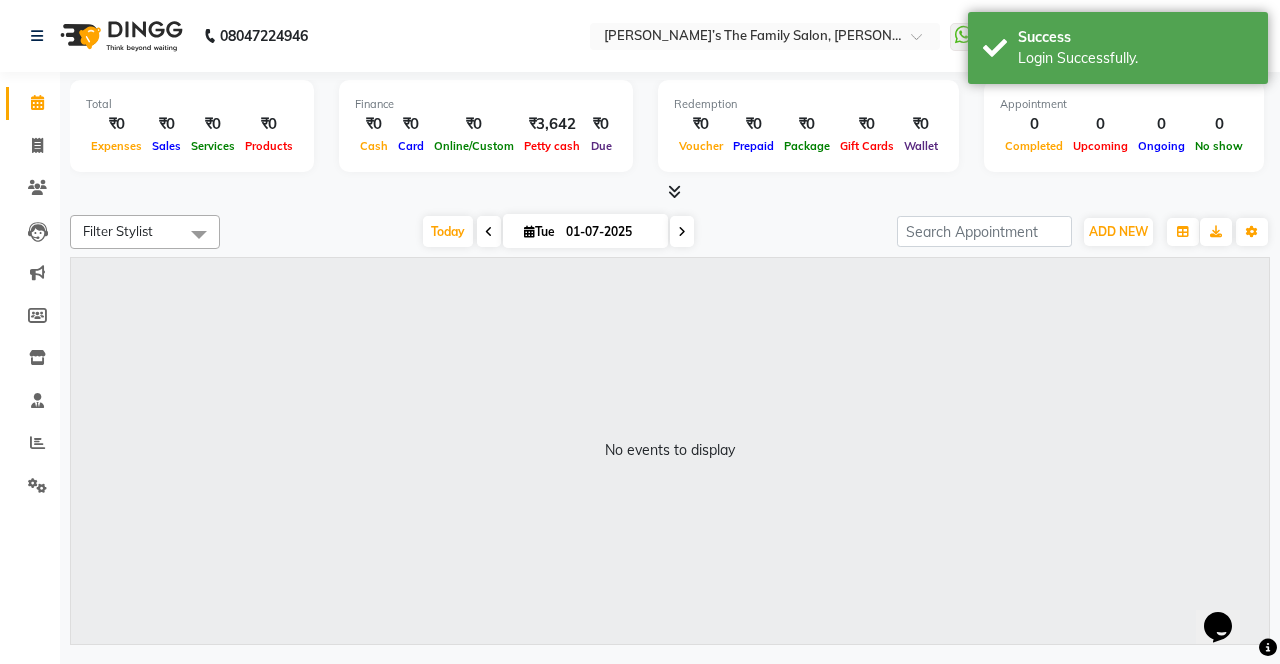 scroll, scrollTop: 0, scrollLeft: 0, axis: both 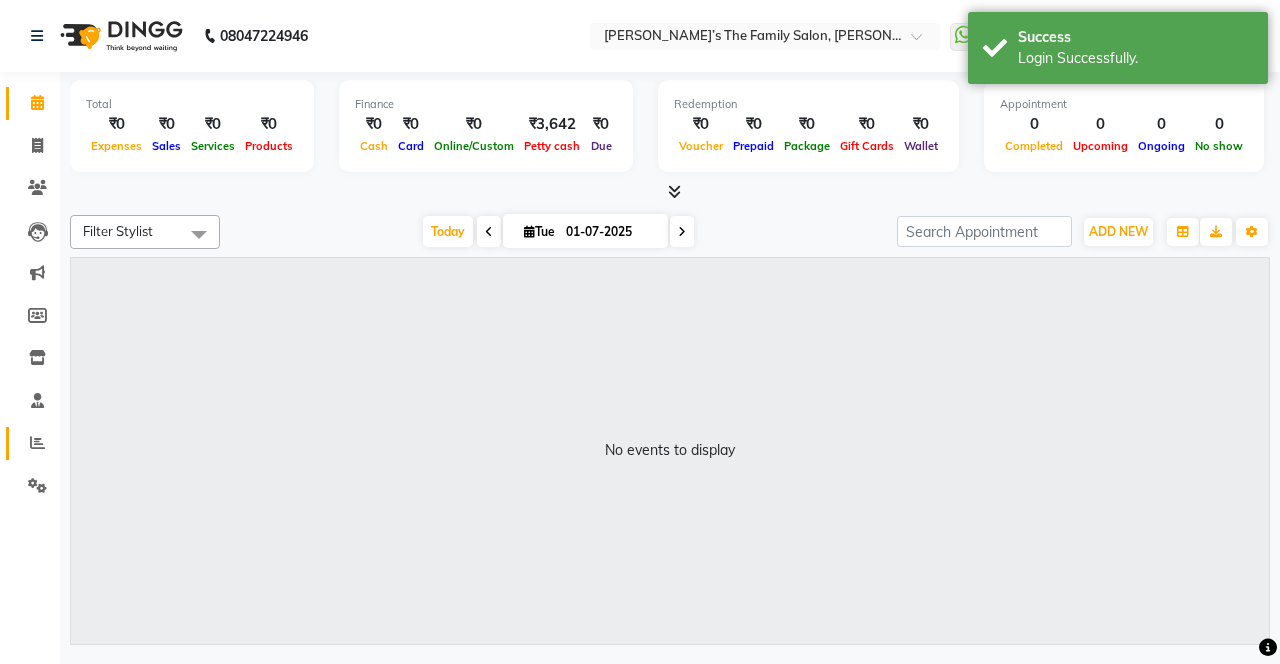 click 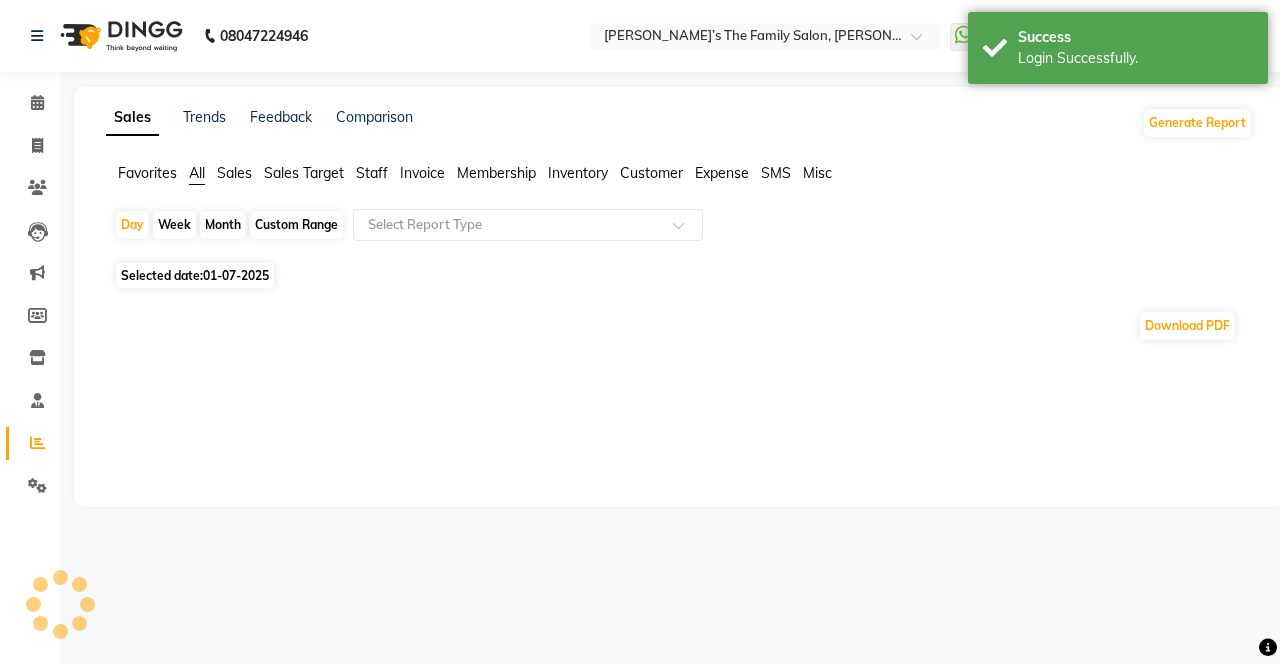 click on "Staff" 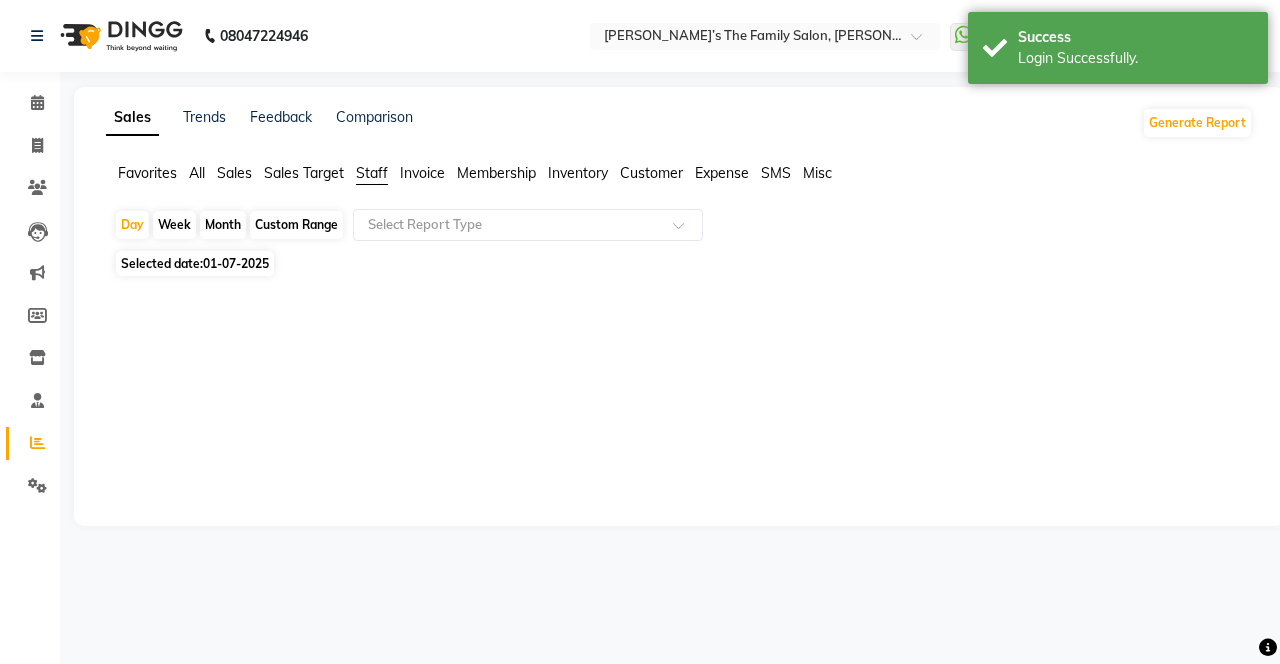click on "Month" 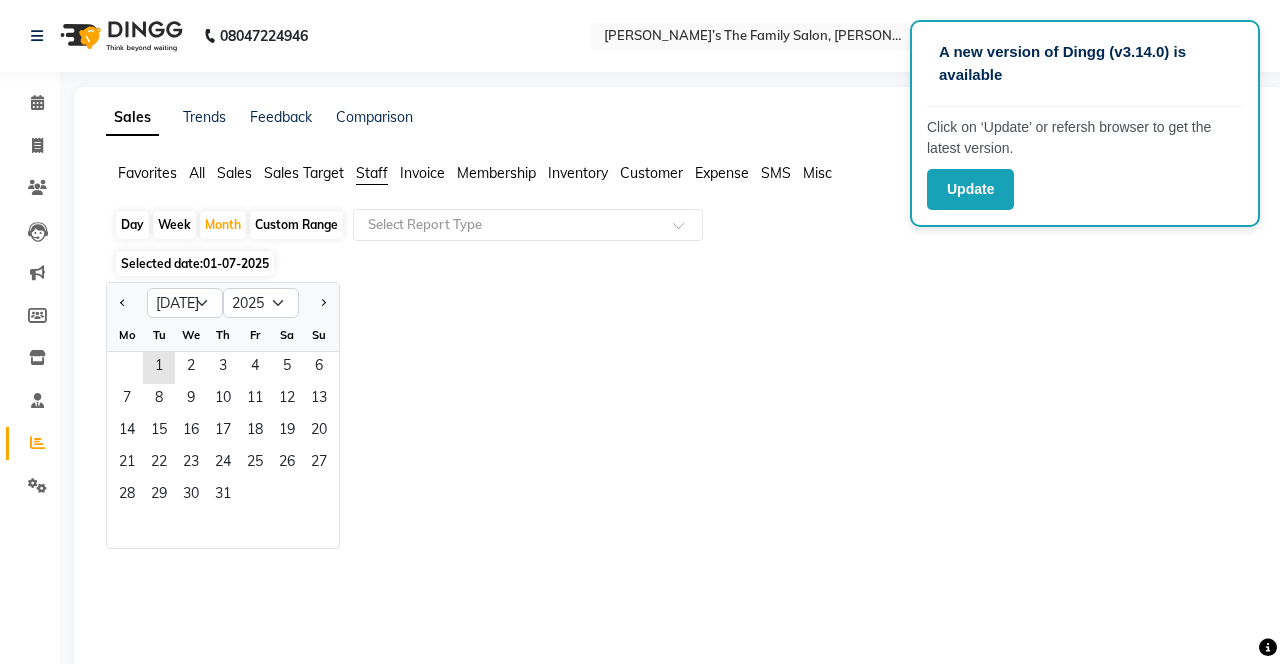 click 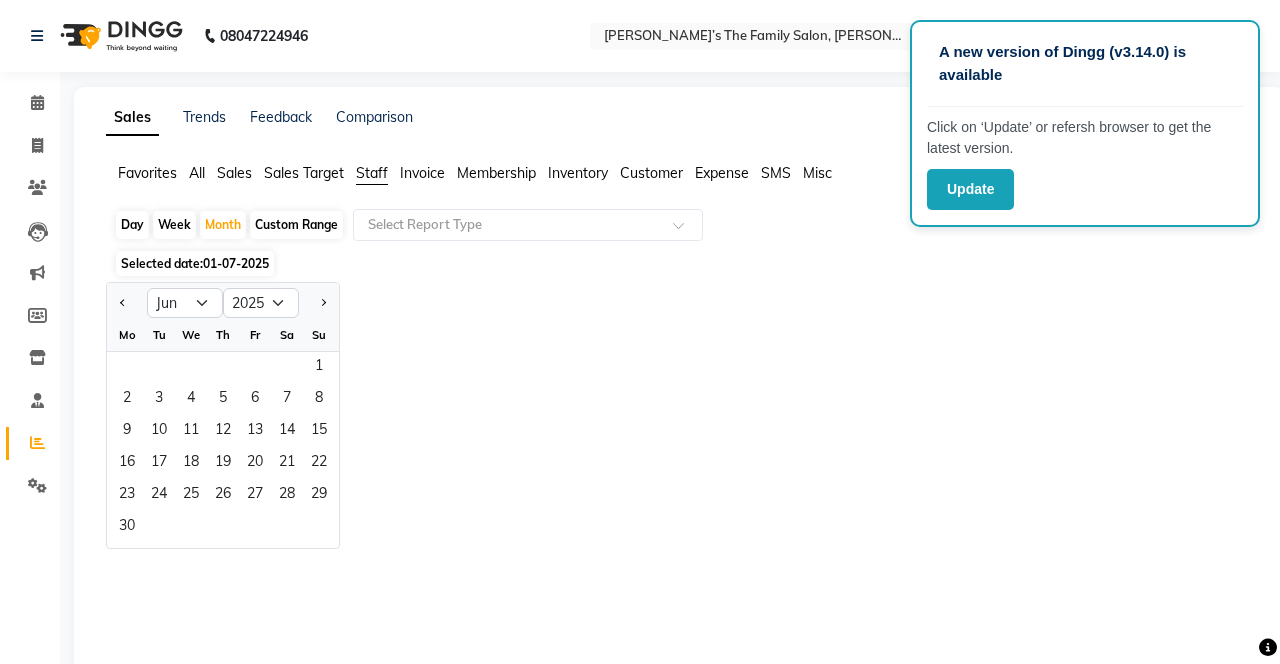 click on "20" 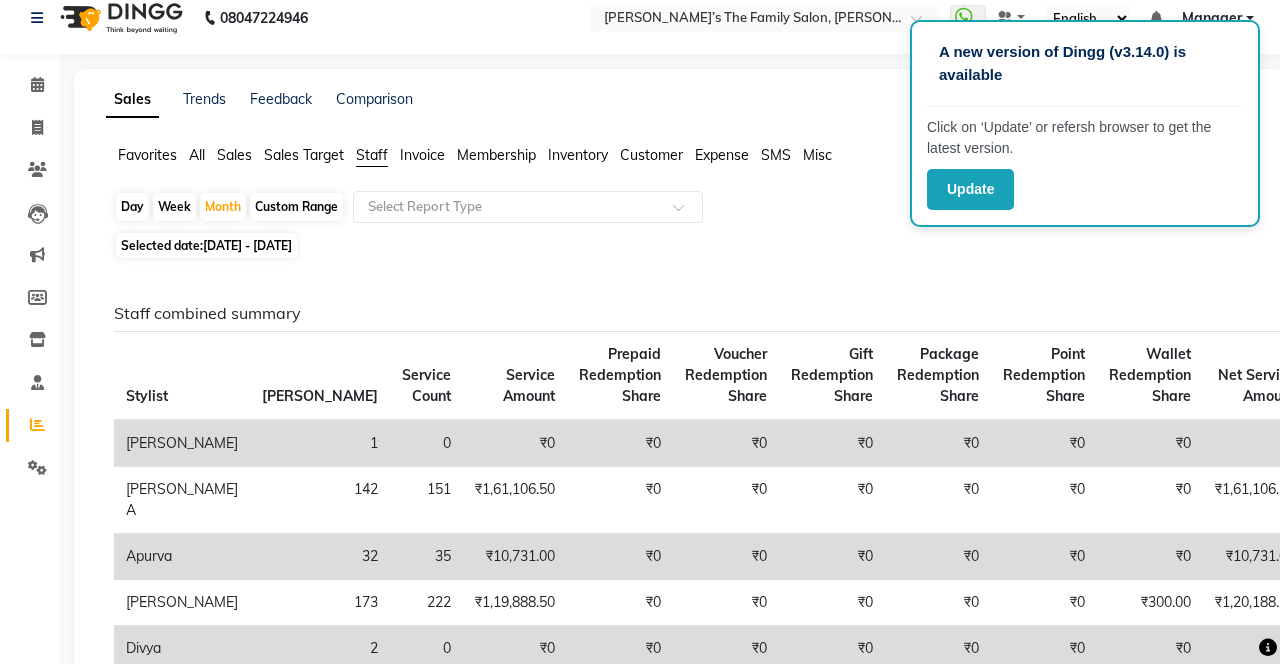 scroll, scrollTop: 0, scrollLeft: 0, axis: both 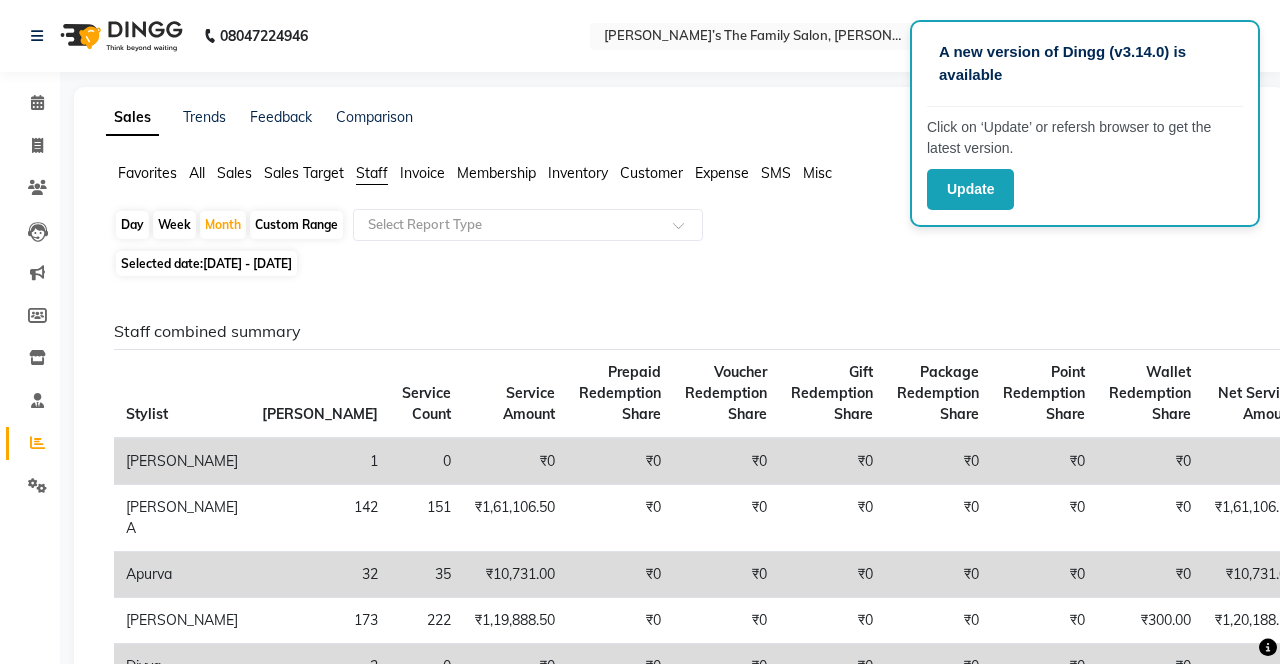 click on "Calendar  Invoice  Clients  Leads   Marketing  Members  Inventory  Staff  Reports  Settings Completed InProgress Upcoming Dropped Tentative Check-In Confirm Bookings Generate Report Segments Page Builder" 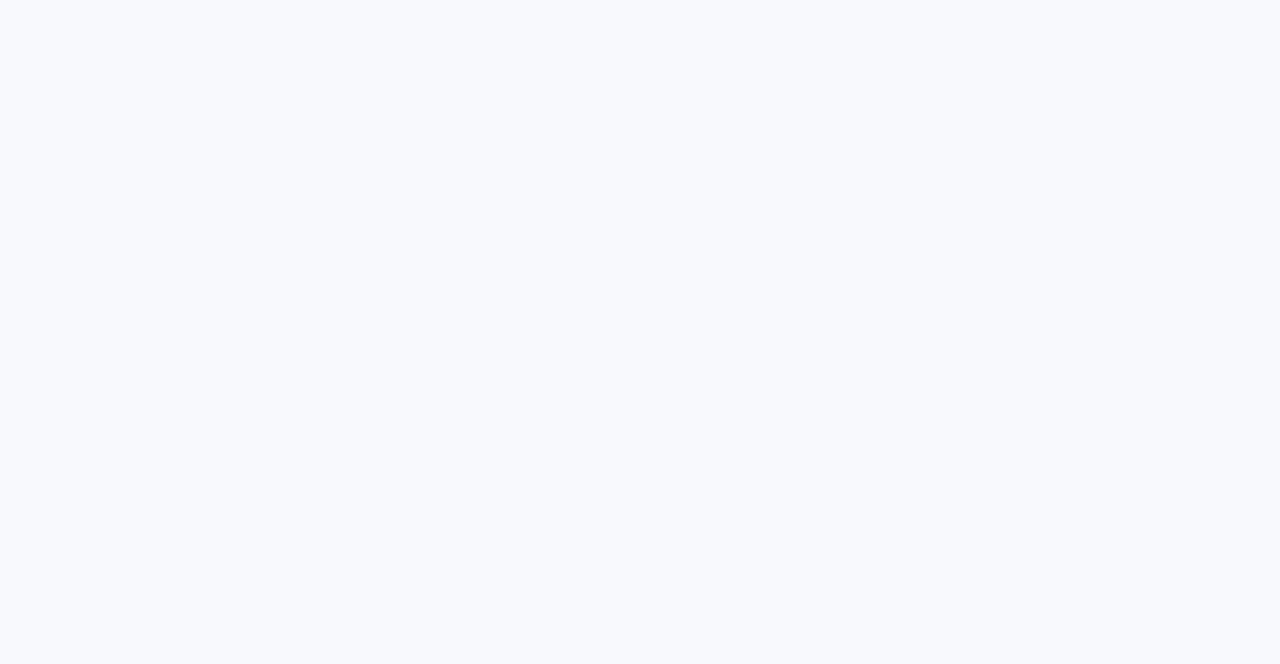 scroll, scrollTop: 0, scrollLeft: 0, axis: both 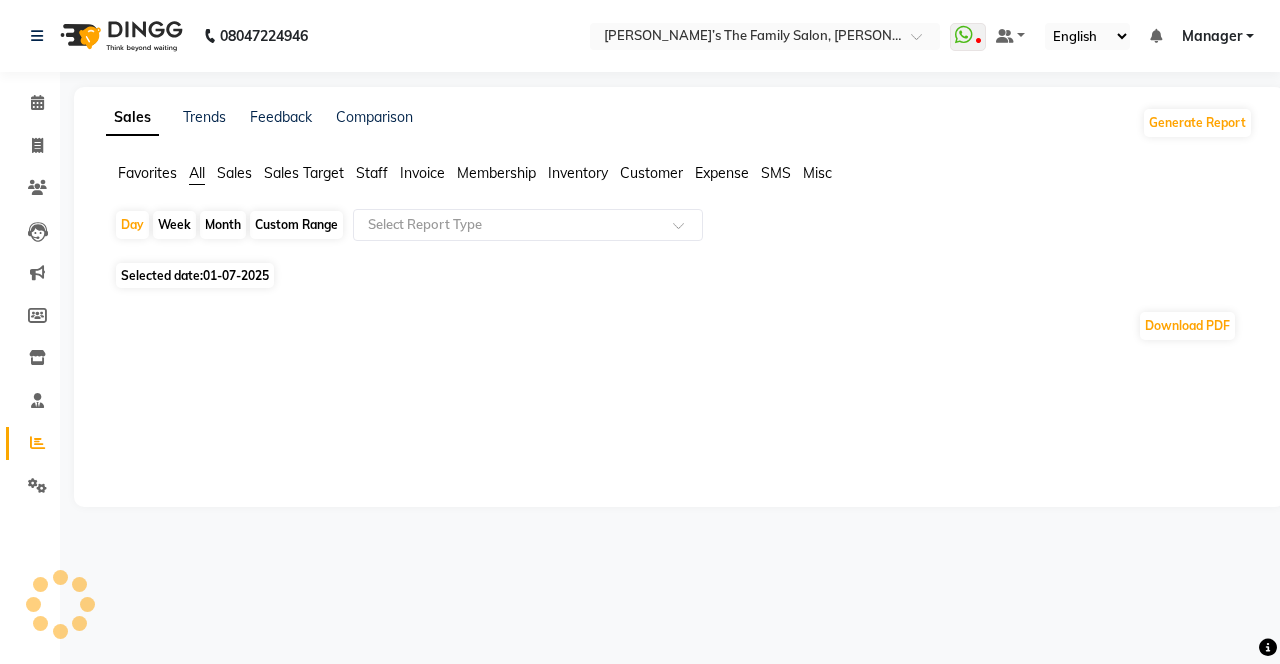 select on "en" 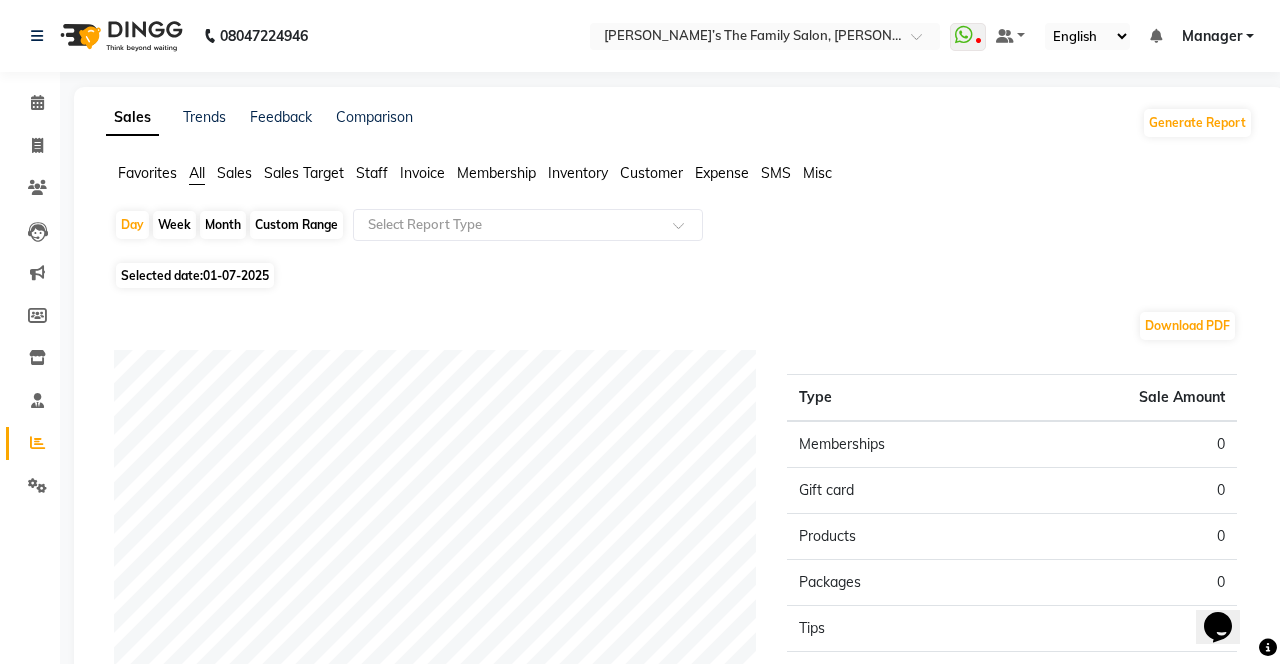 scroll, scrollTop: 0, scrollLeft: 0, axis: both 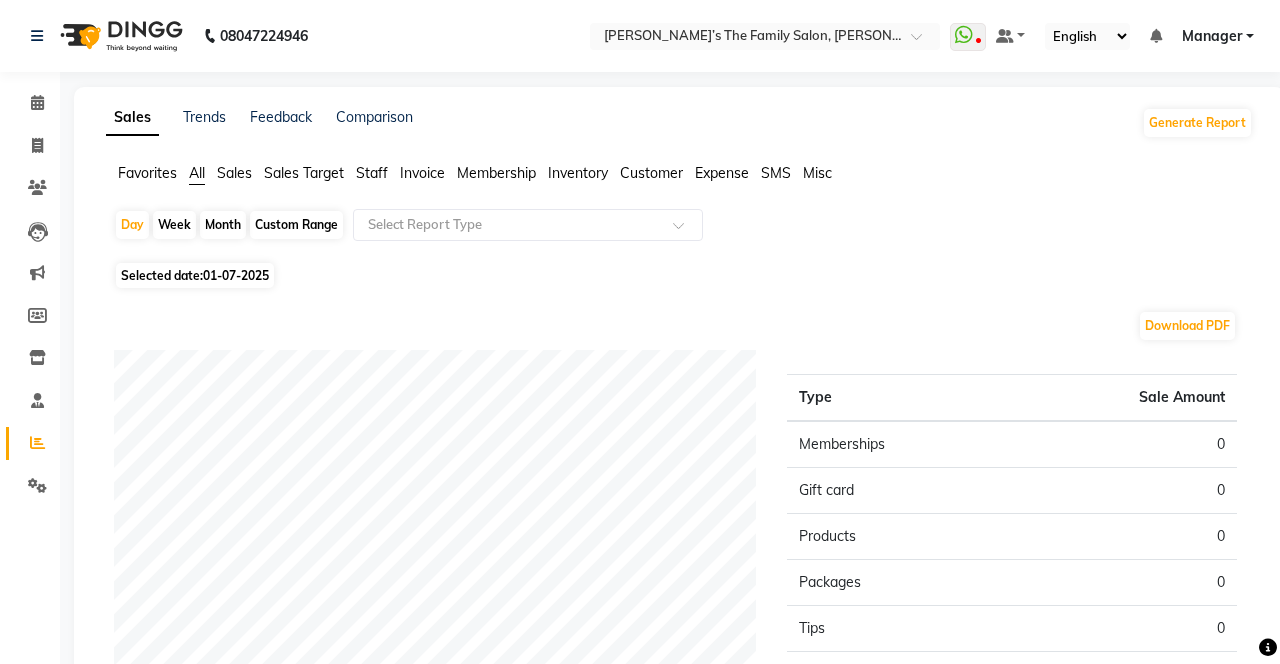 click on "Staff" 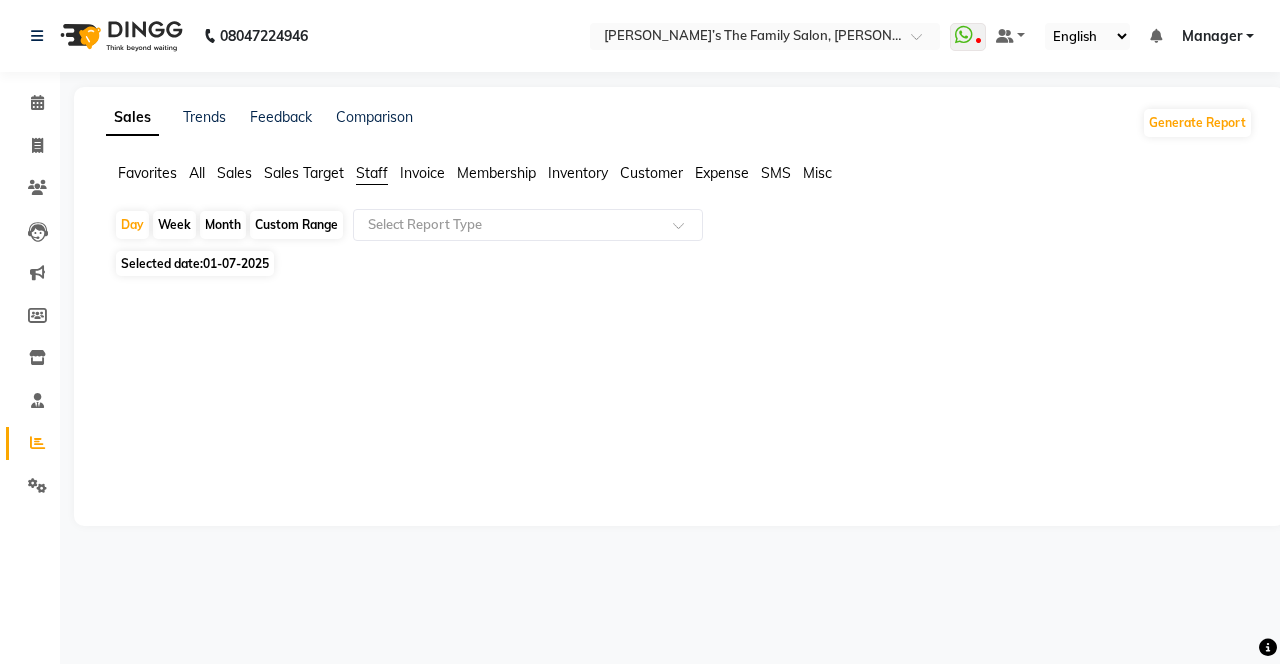 click on "Month" 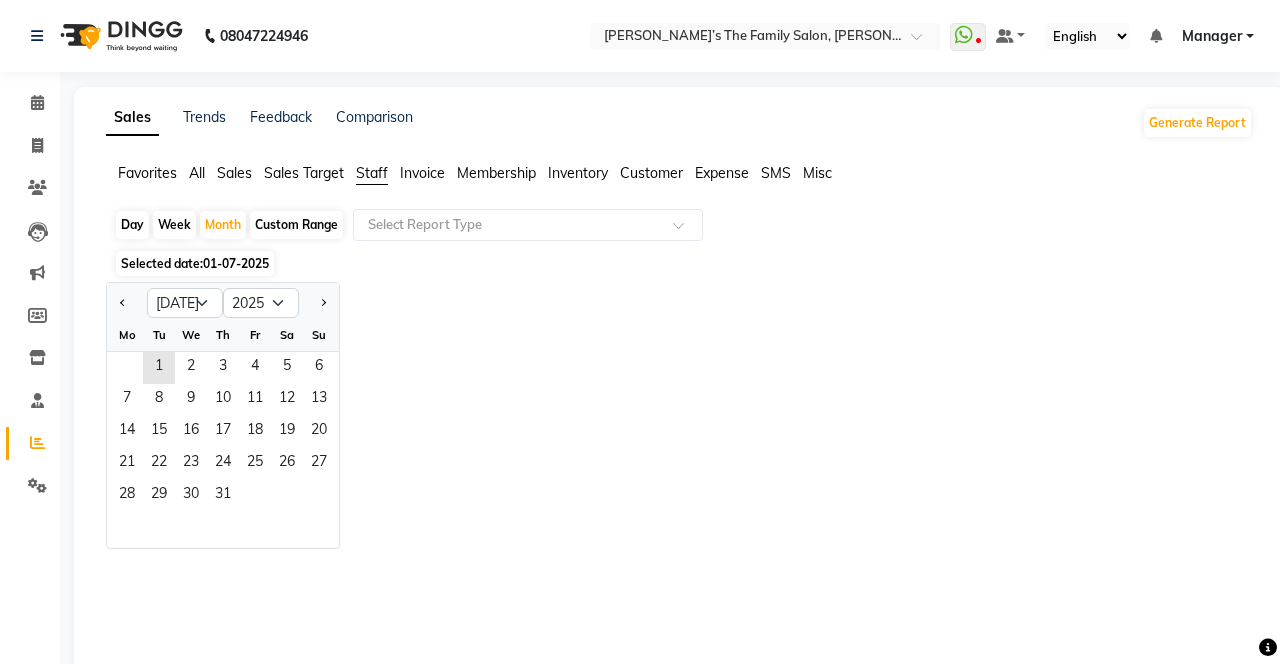 click 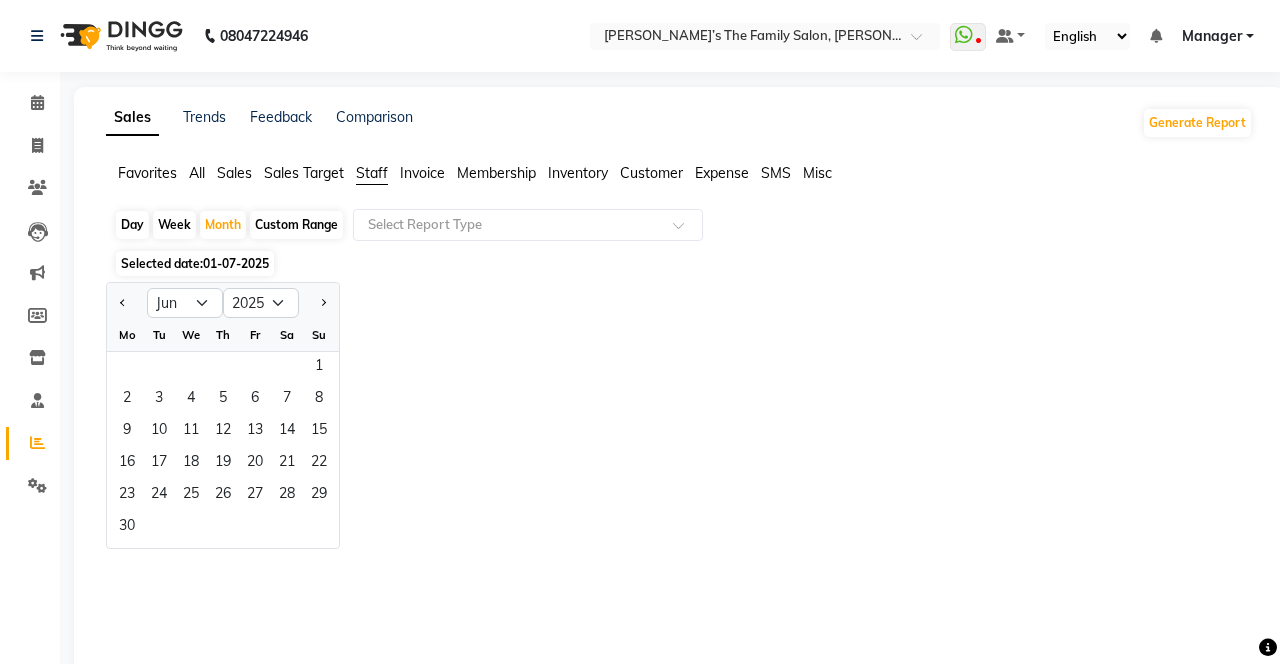click on "12" 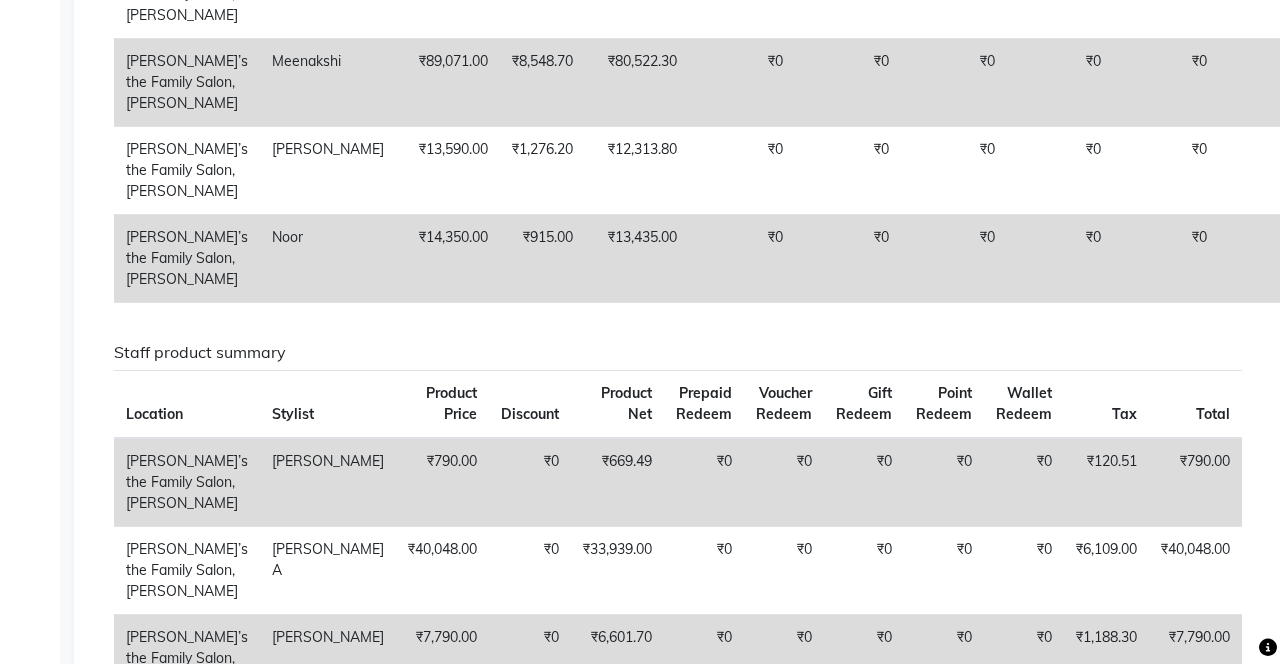scroll, scrollTop: 1931, scrollLeft: 0, axis: vertical 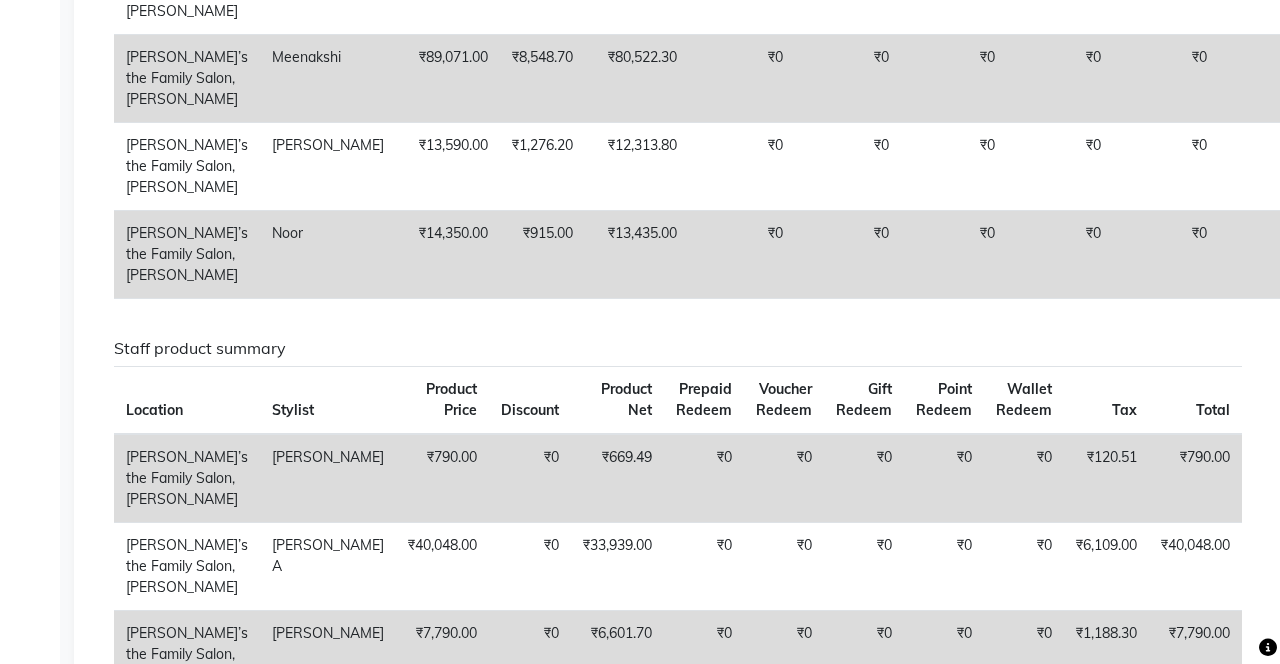 click on "₹12,313.80" 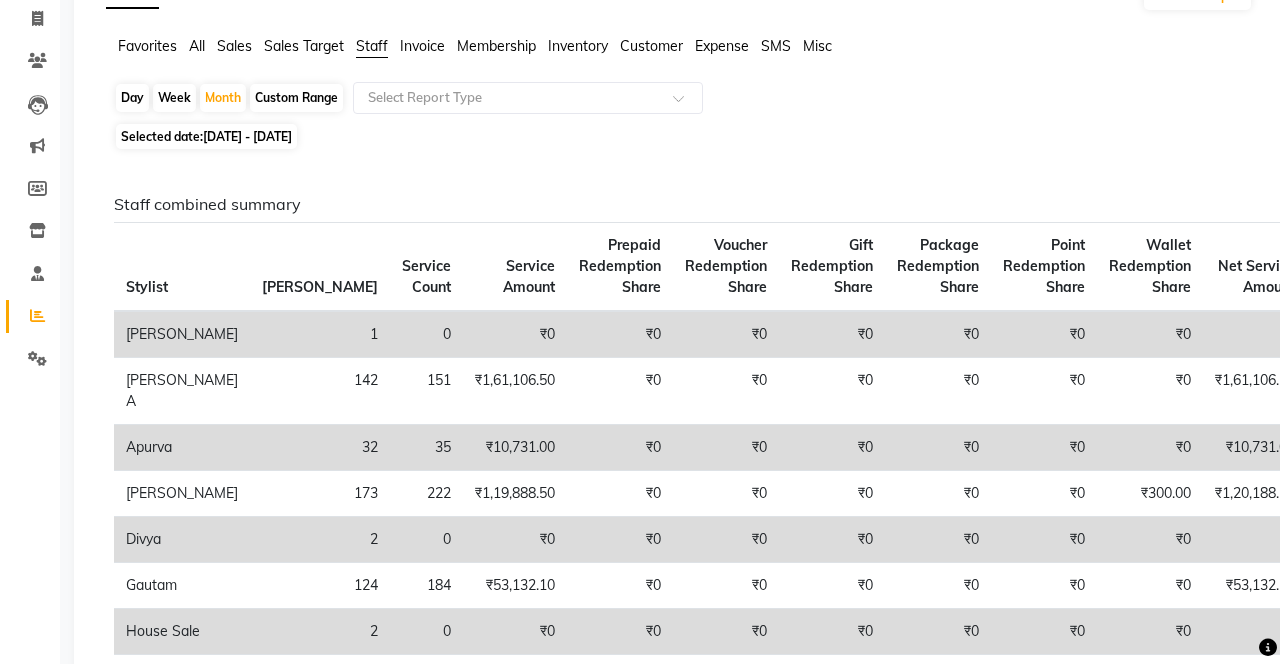 scroll, scrollTop: 0, scrollLeft: 0, axis: both 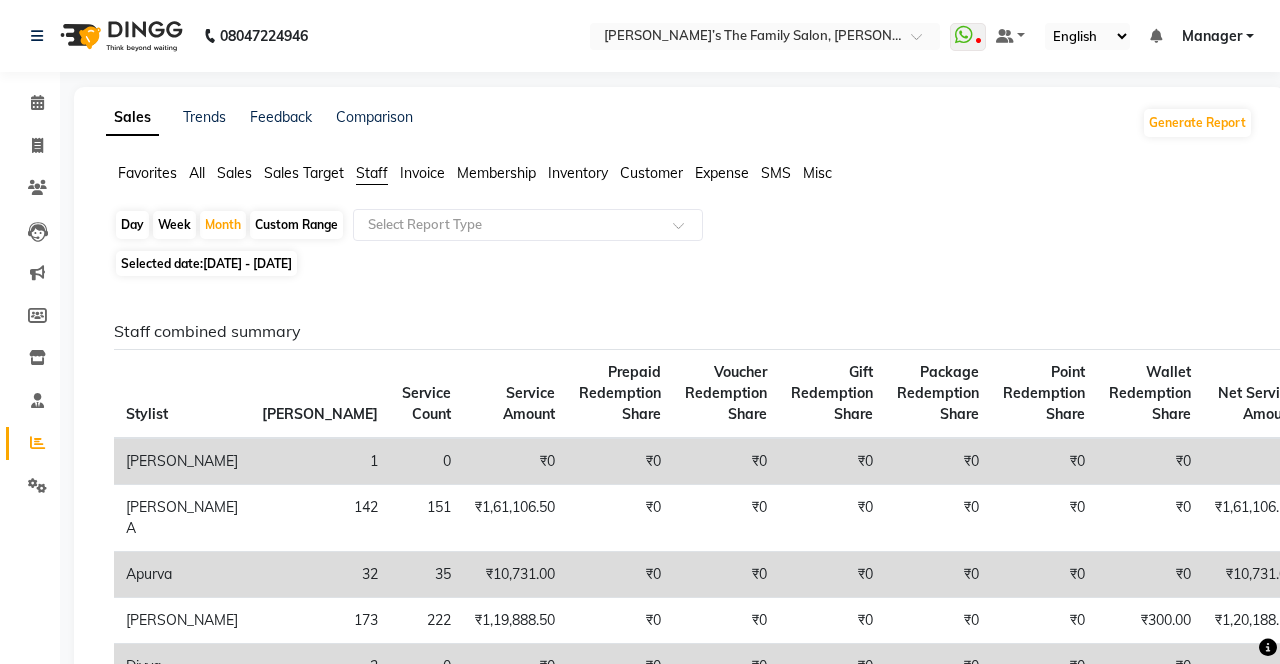 click on "Month" 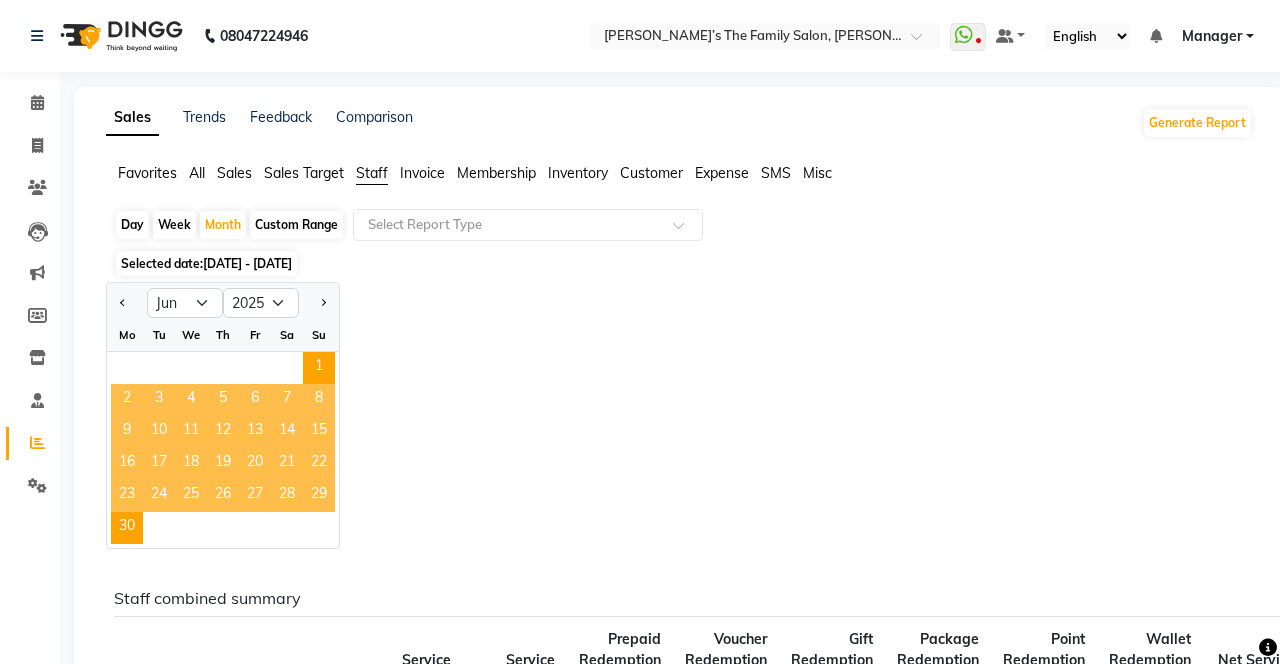 click on "[DATE] - [DATE]" 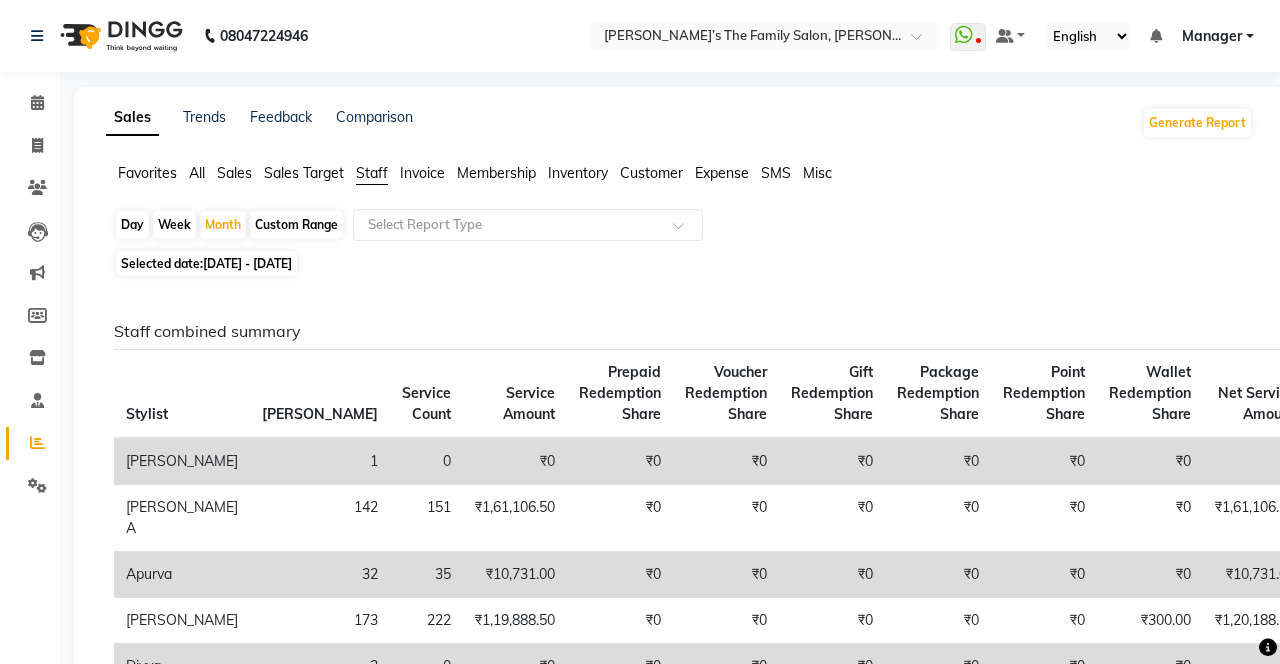 click on "[DATE] - [DATE]" 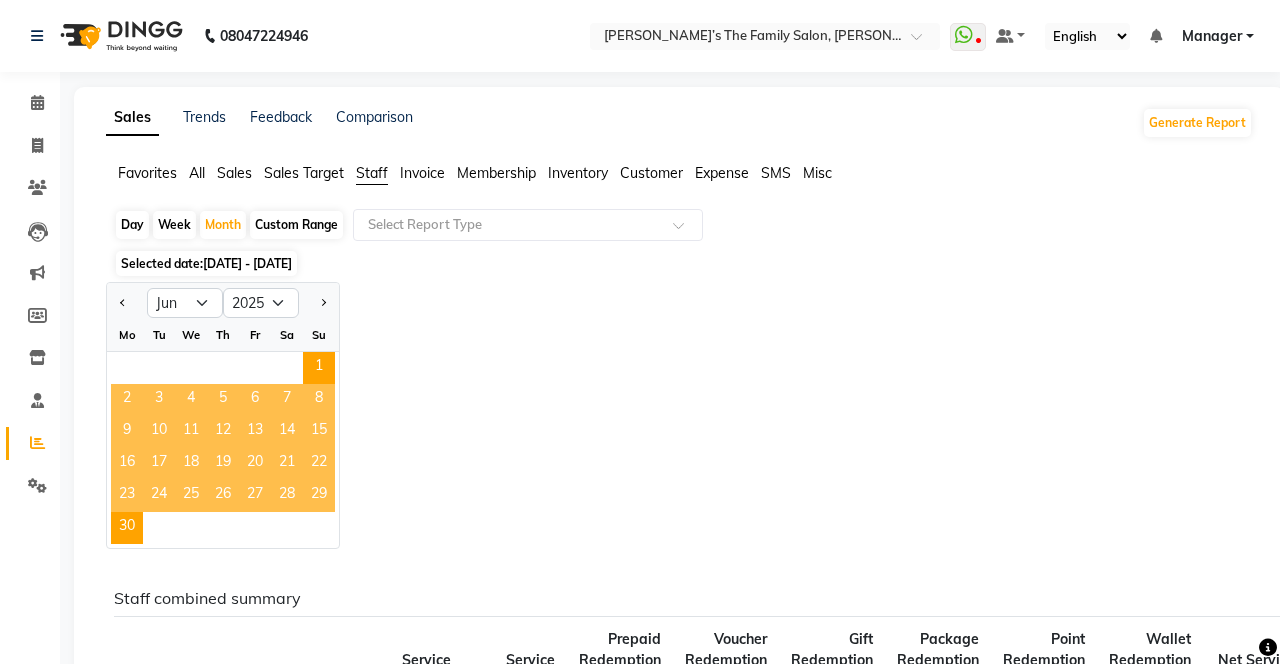 click on "Week" 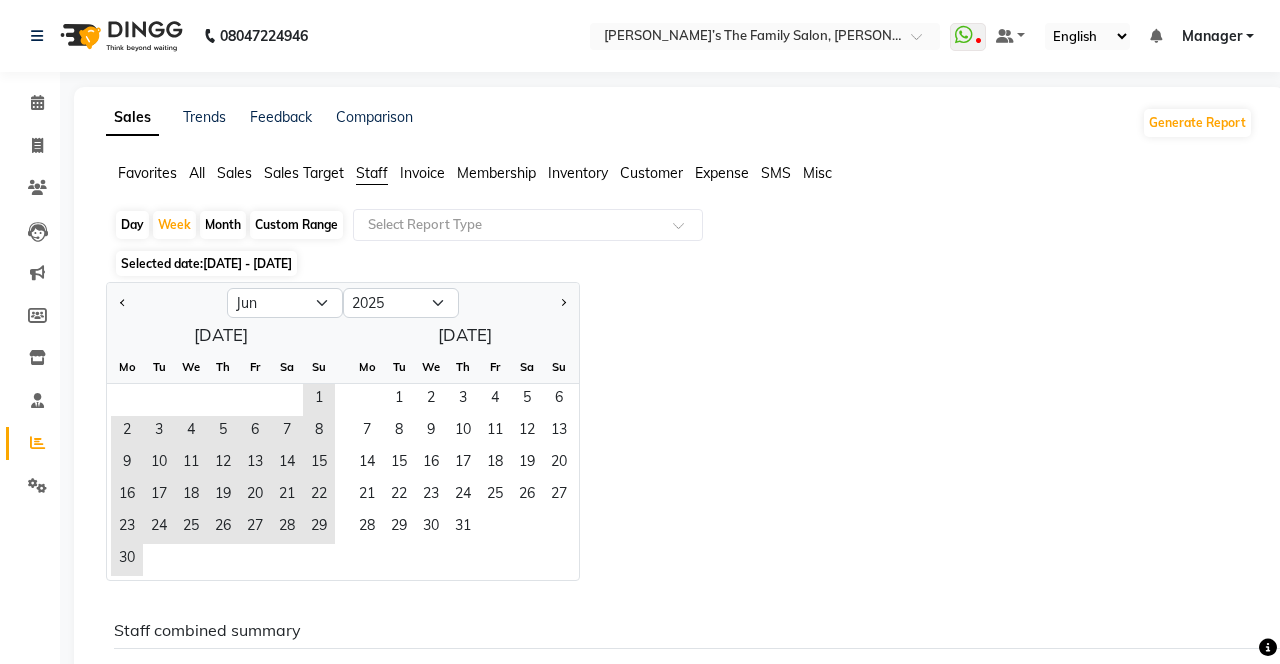 click on "Day" 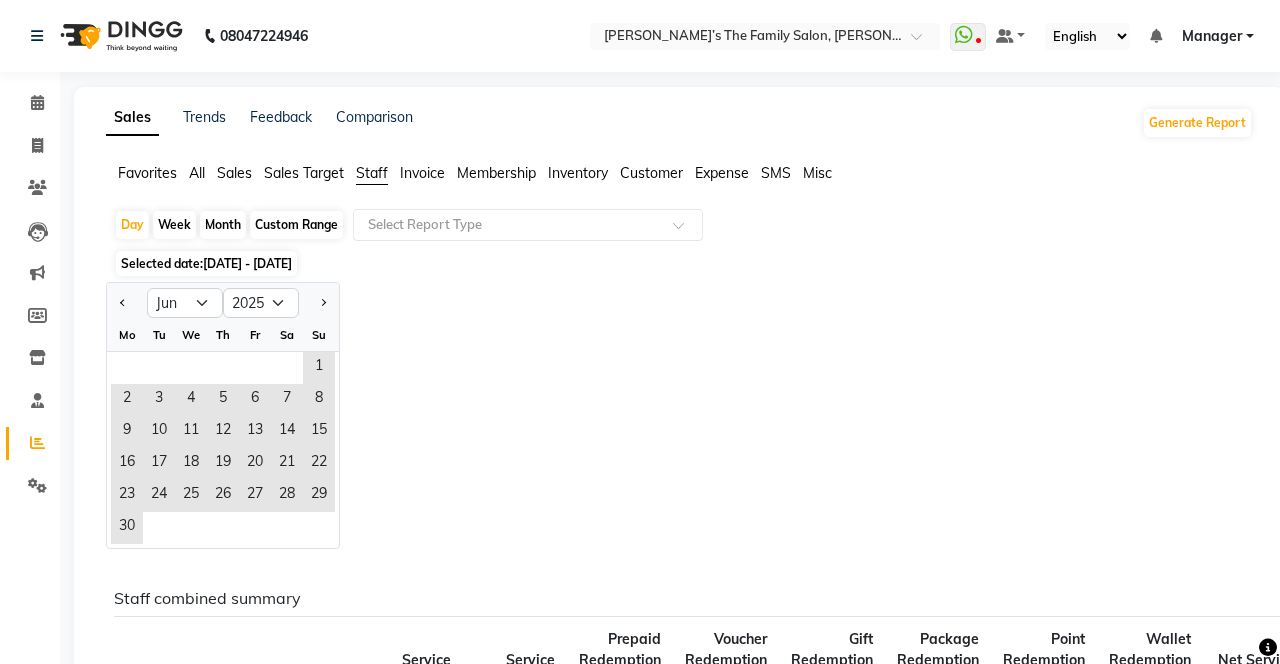 click on "Day" 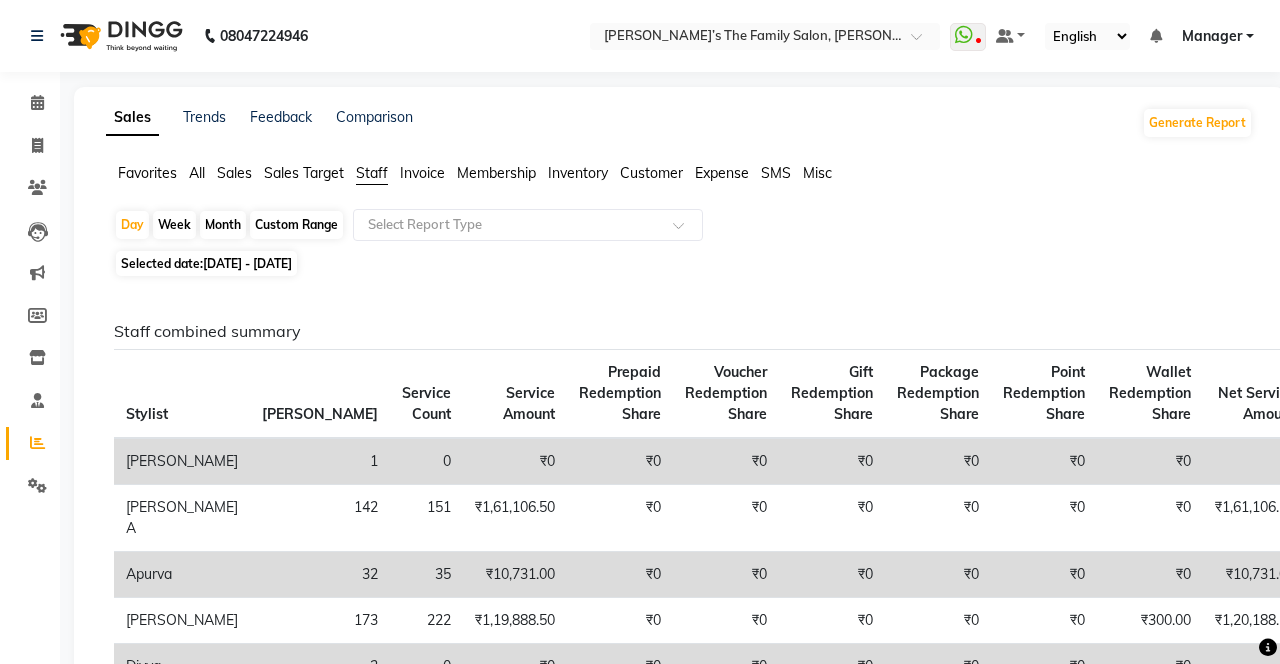 click on "Day" 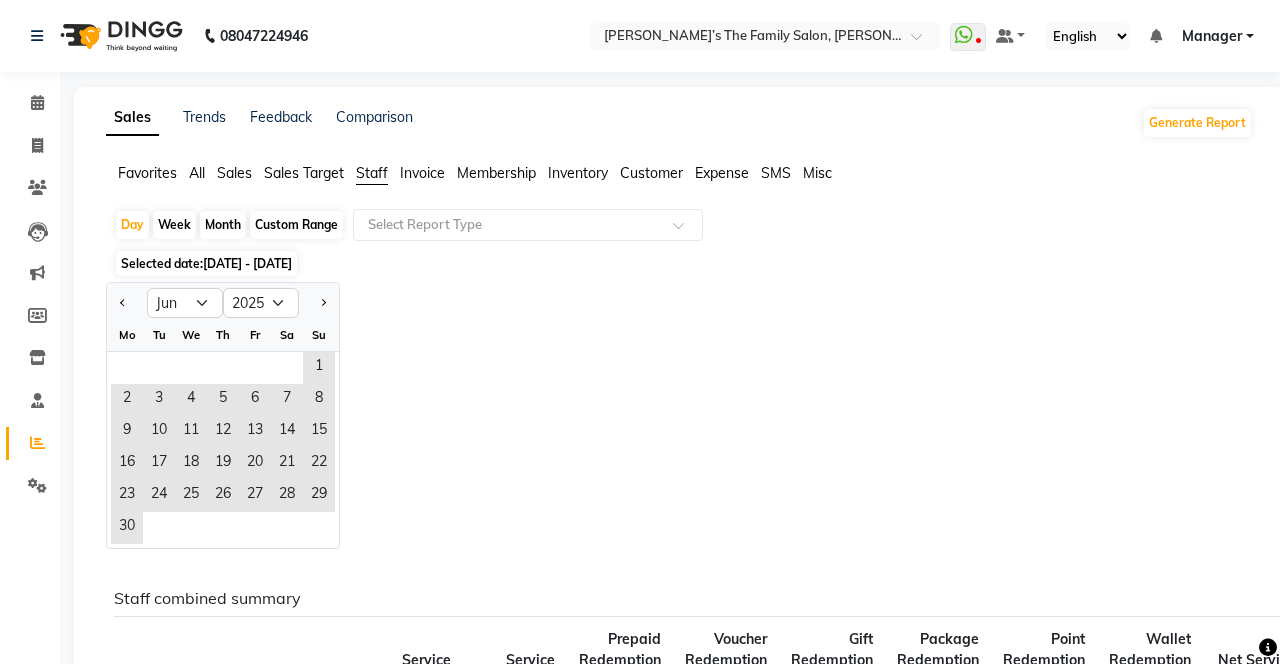 click on "30" 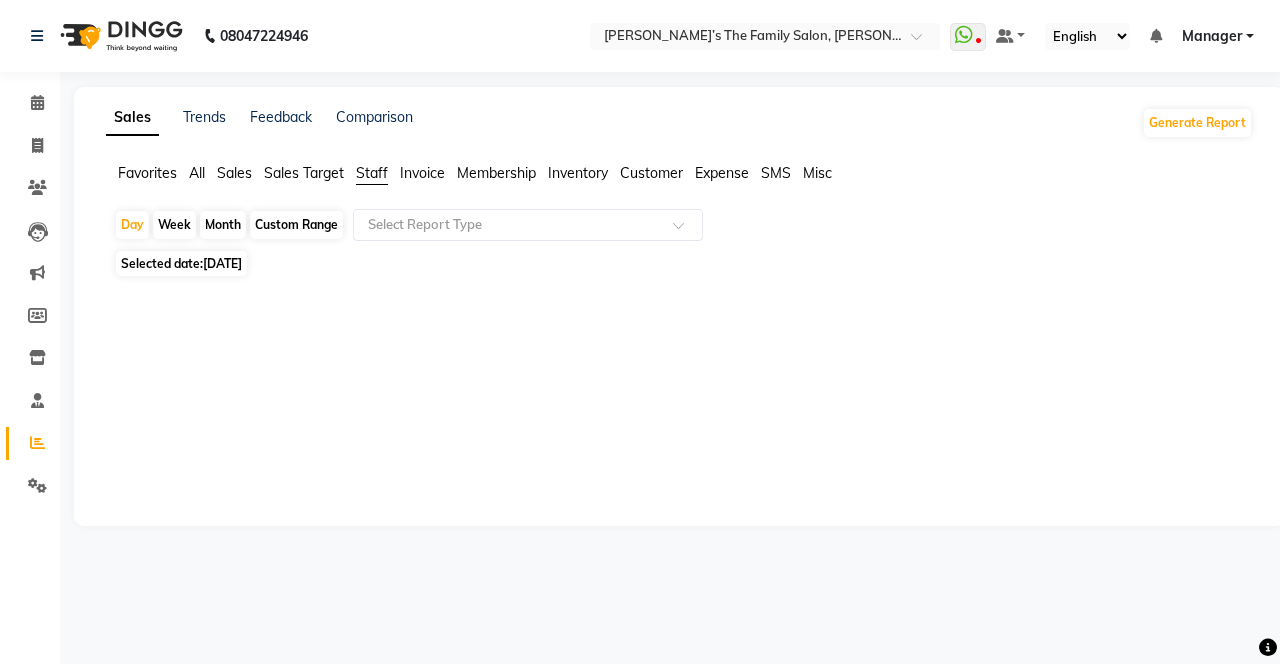click on "[DATE]" 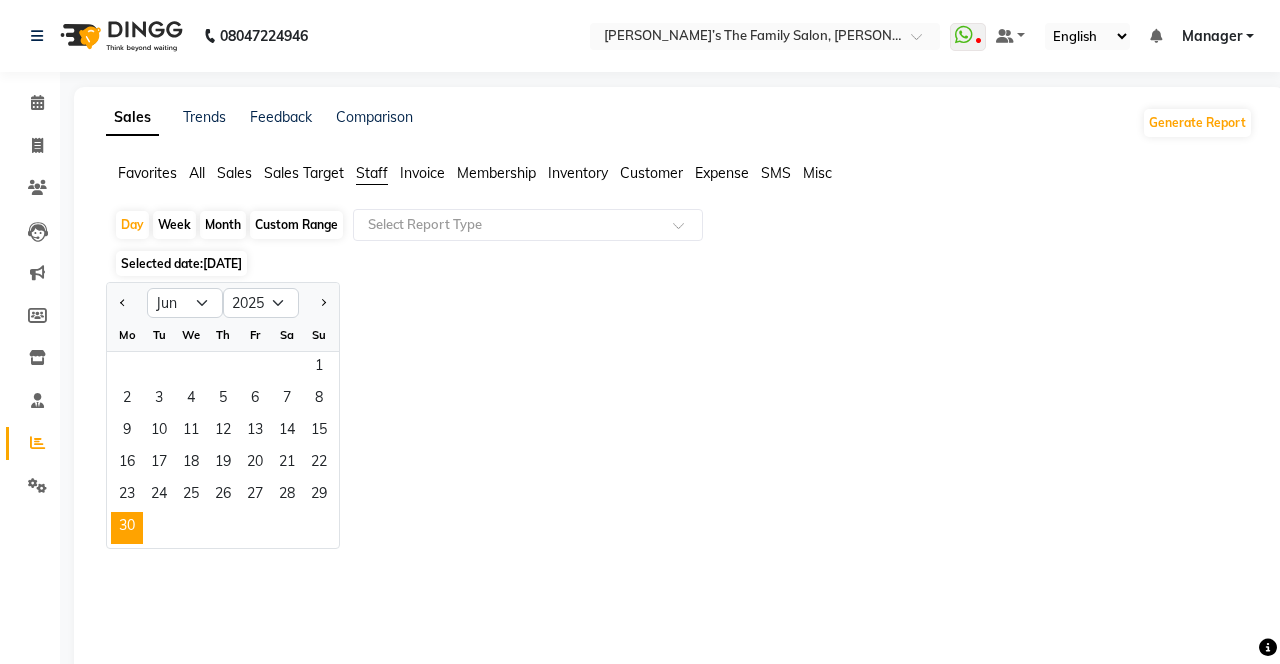 click on "30" 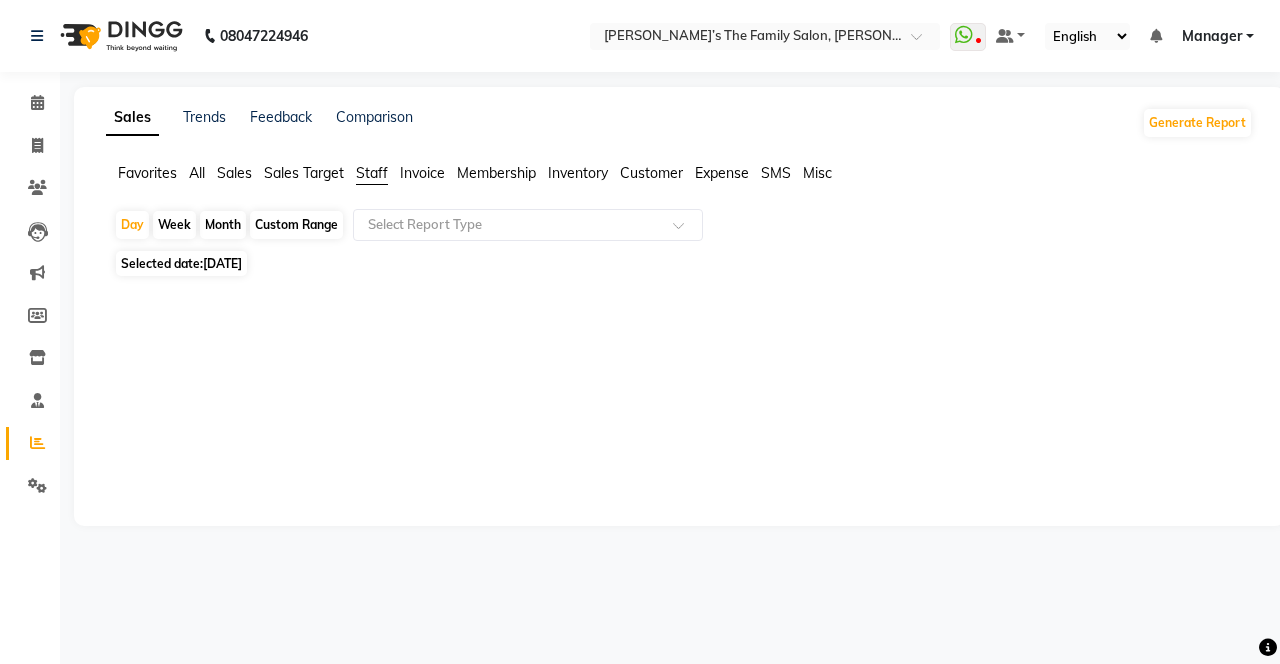 click on "Day" 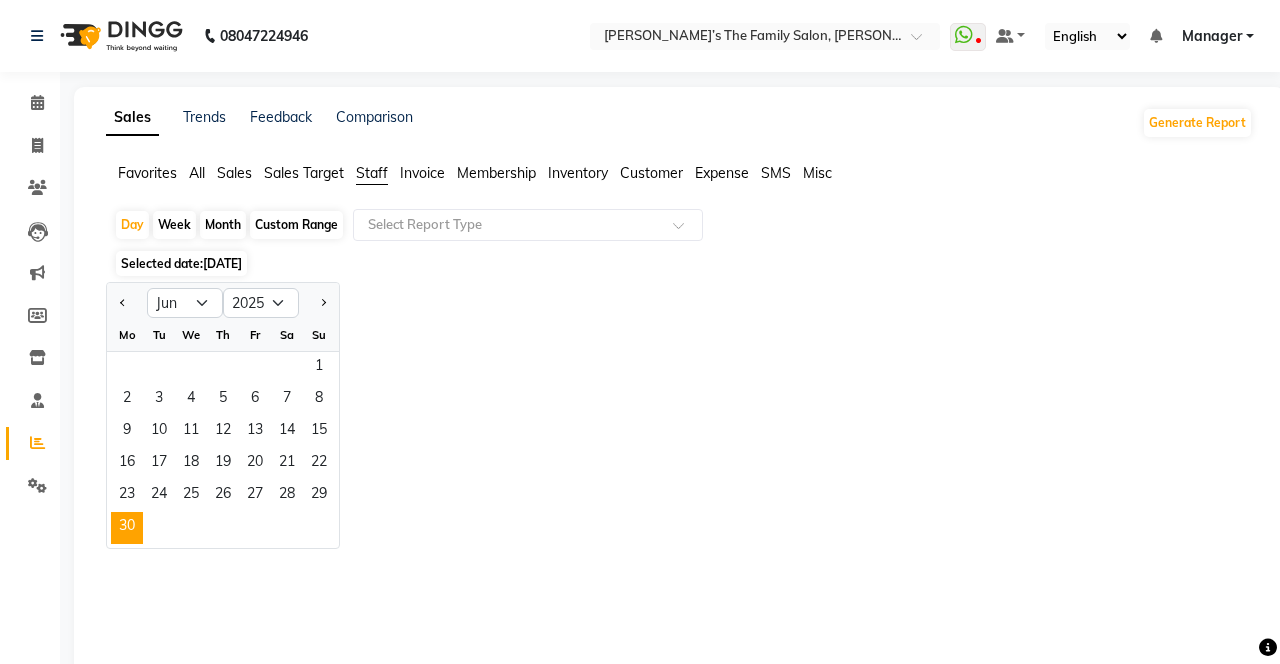 click on "29" 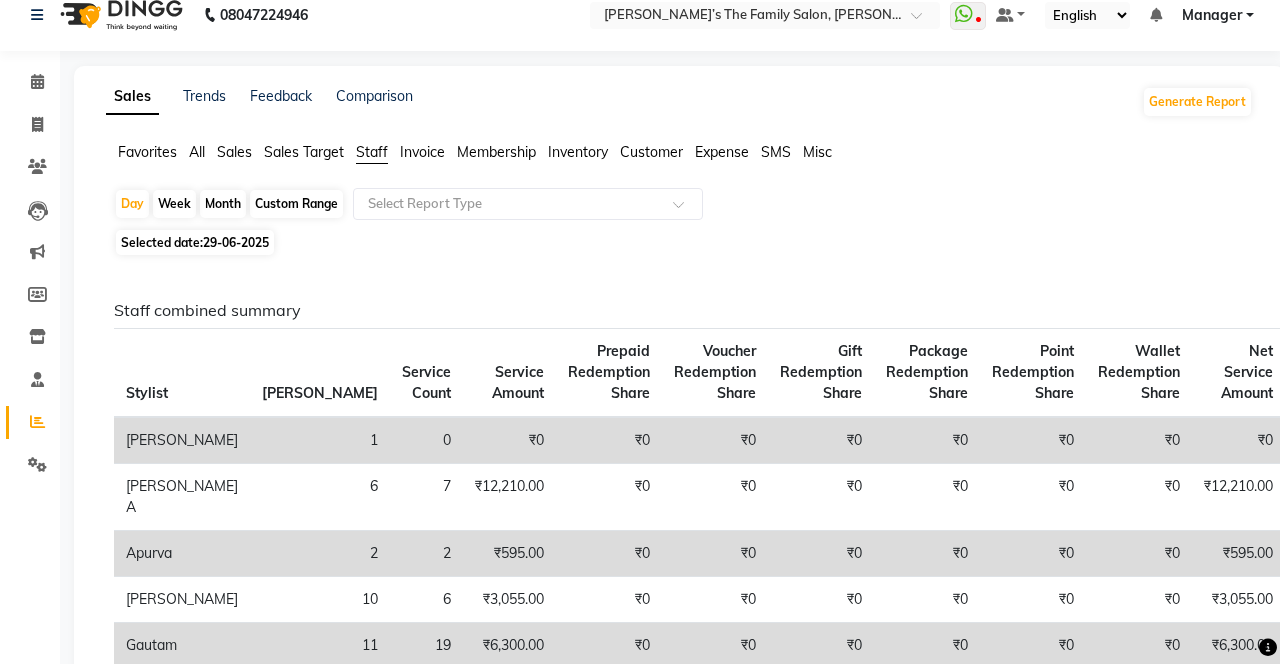 scroll, scrollTop: 18, scrollLeft: 0, axis: vertical 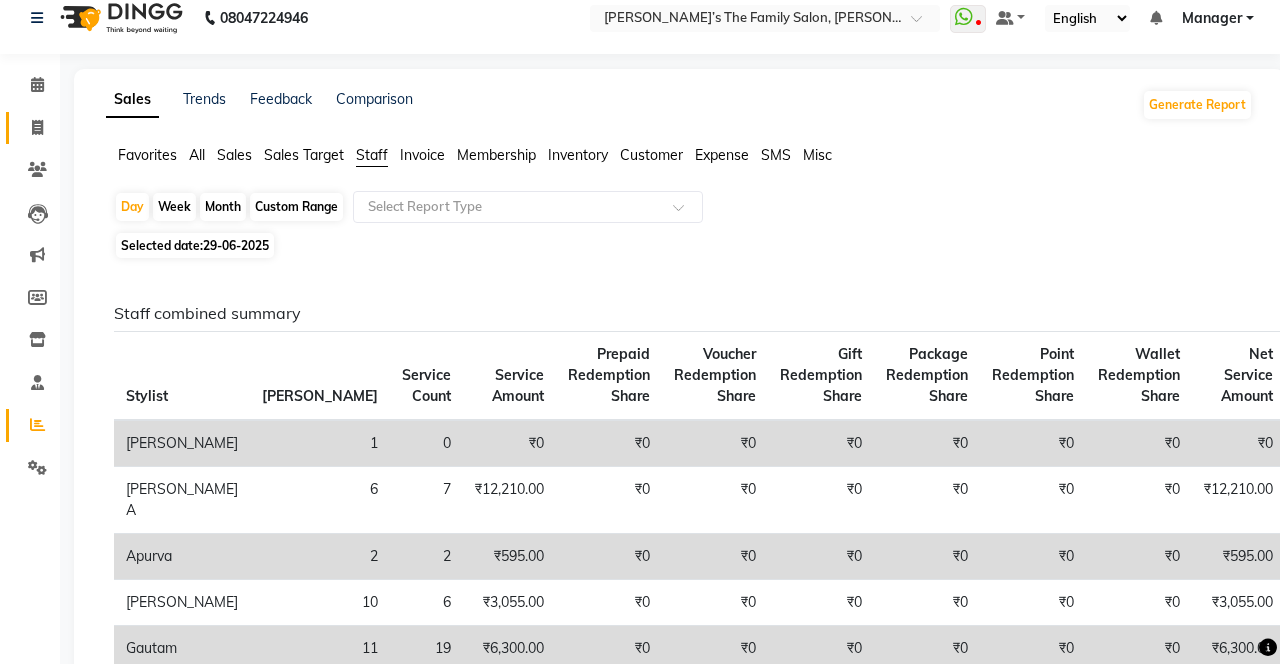 click on "Invoice" 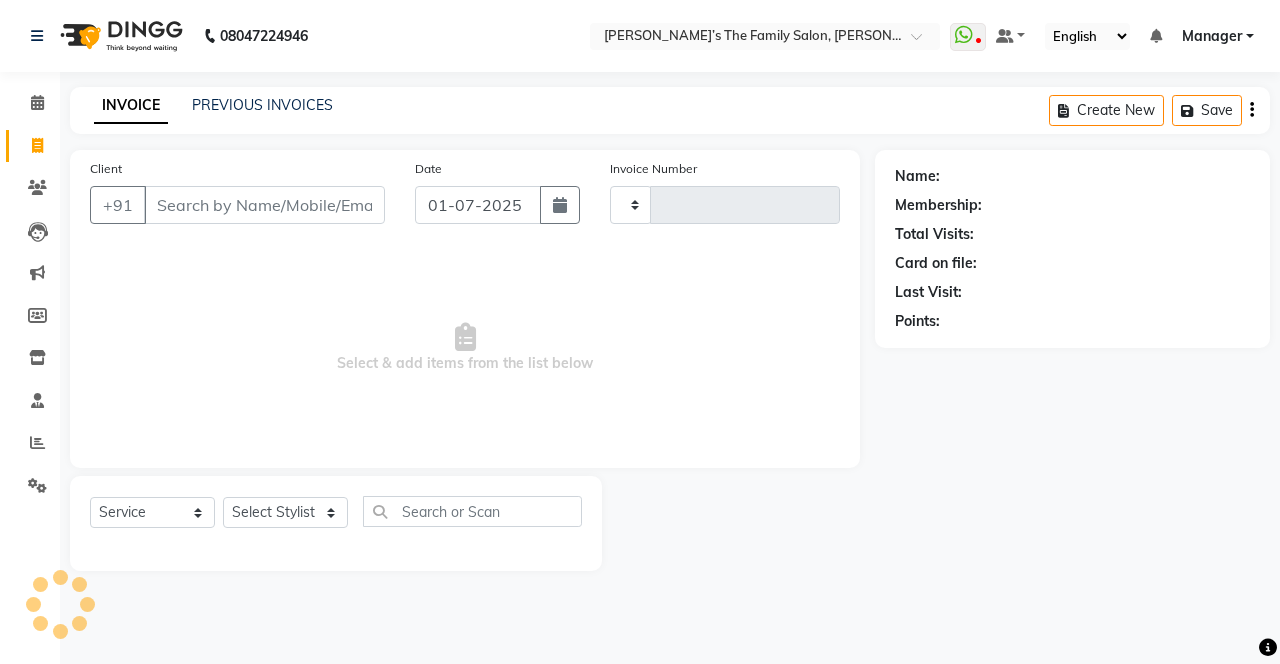 click on "Invoice" 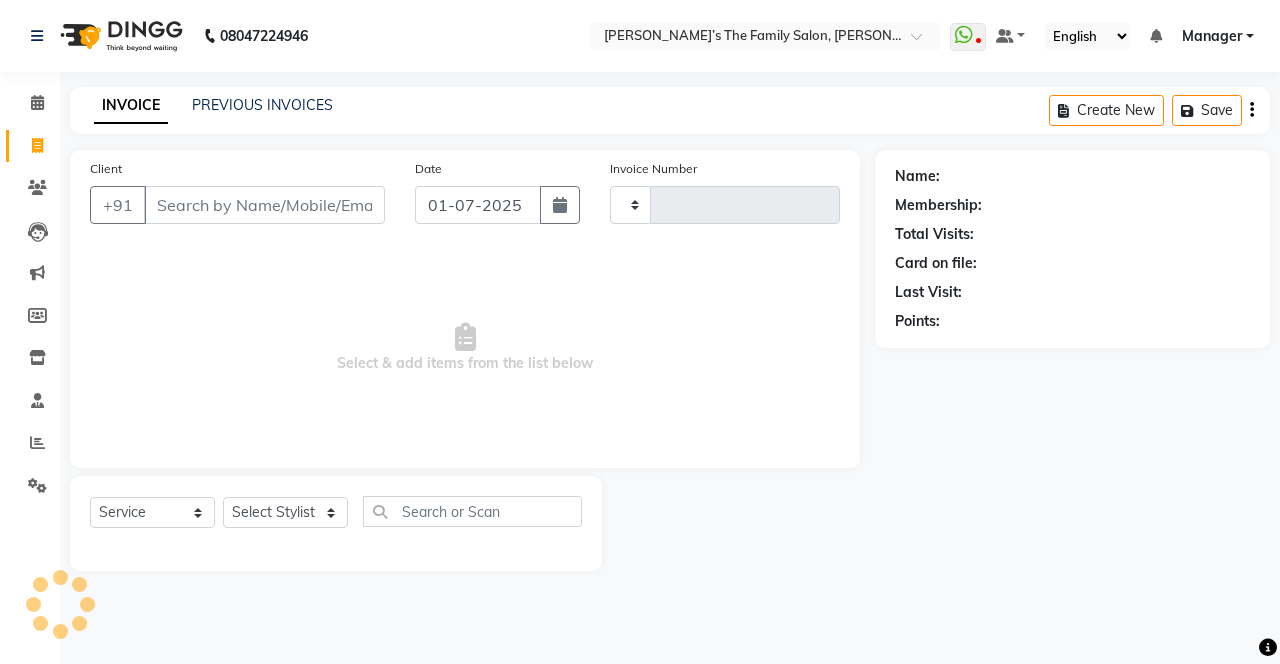 type on "1907" 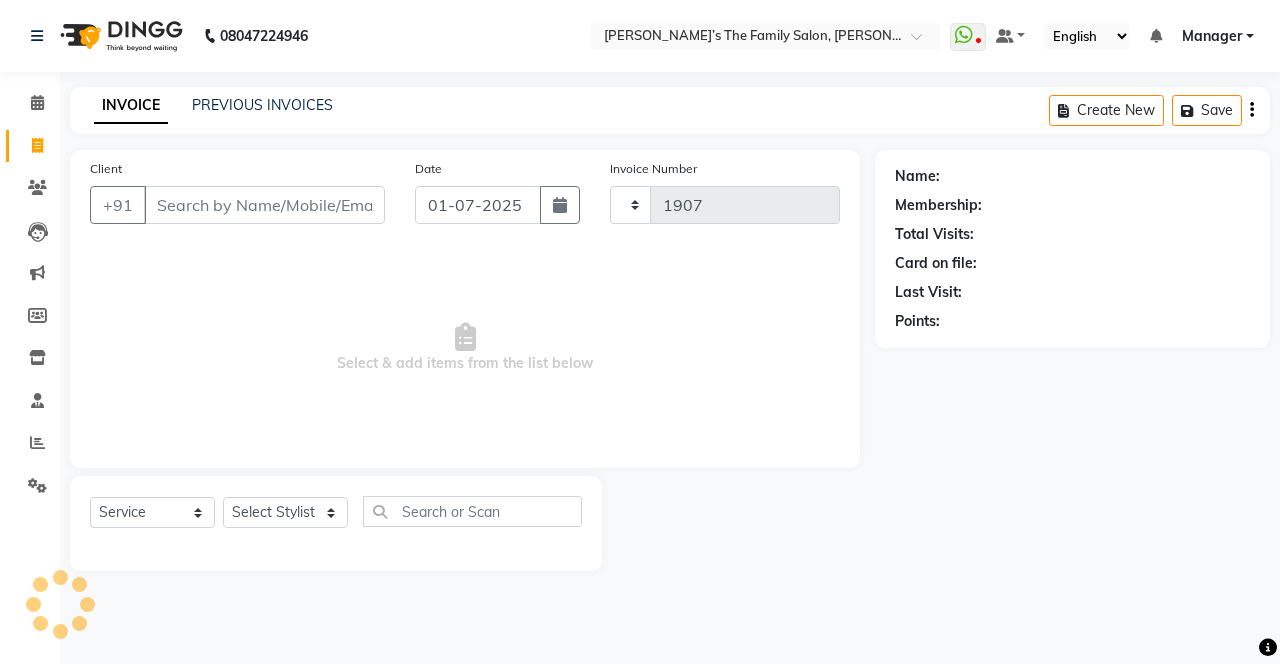 select on "8003" 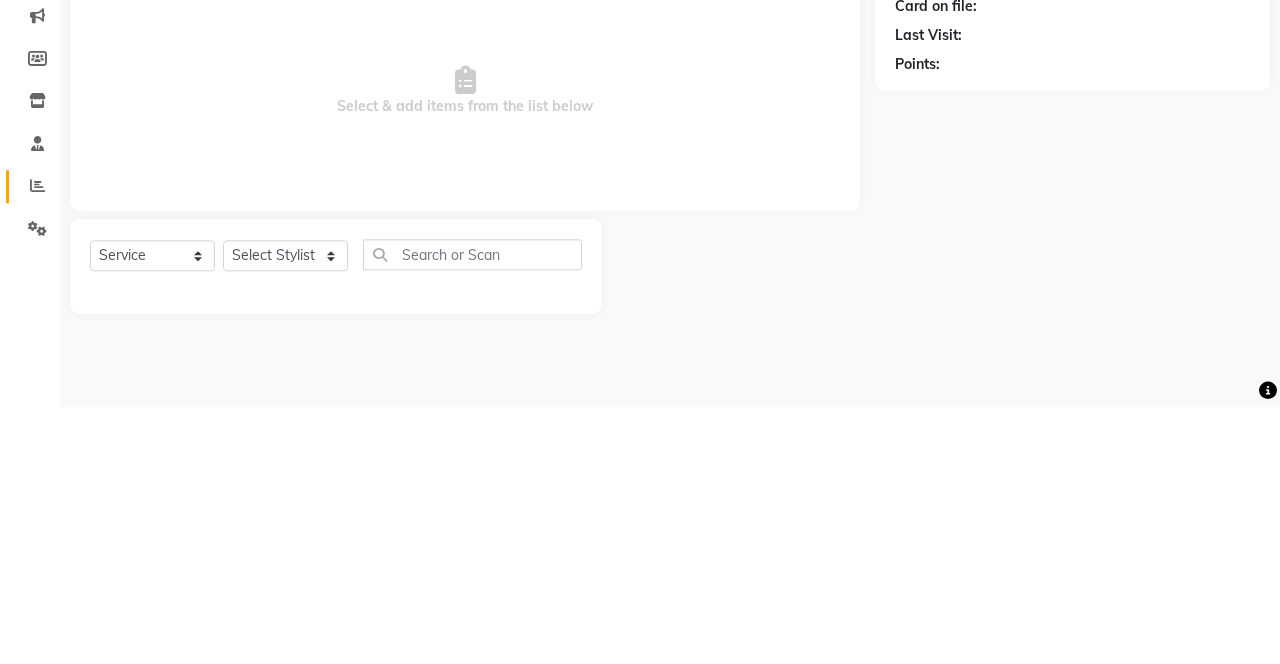 click 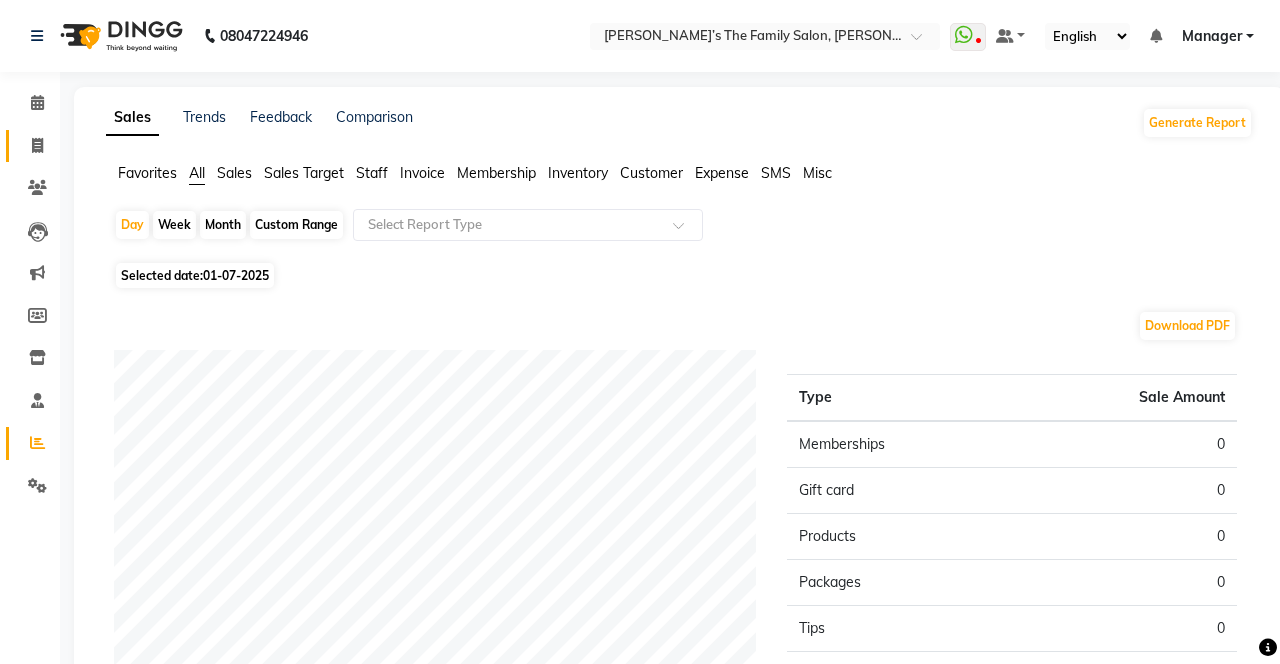 click 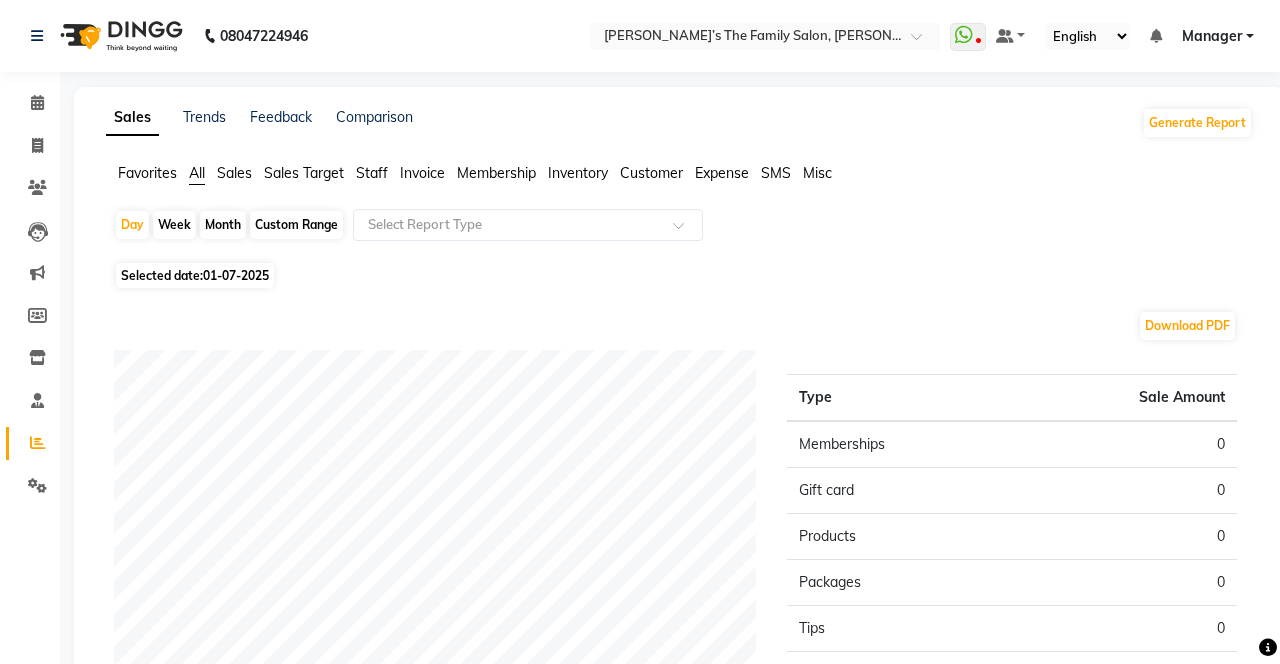 select on "service" 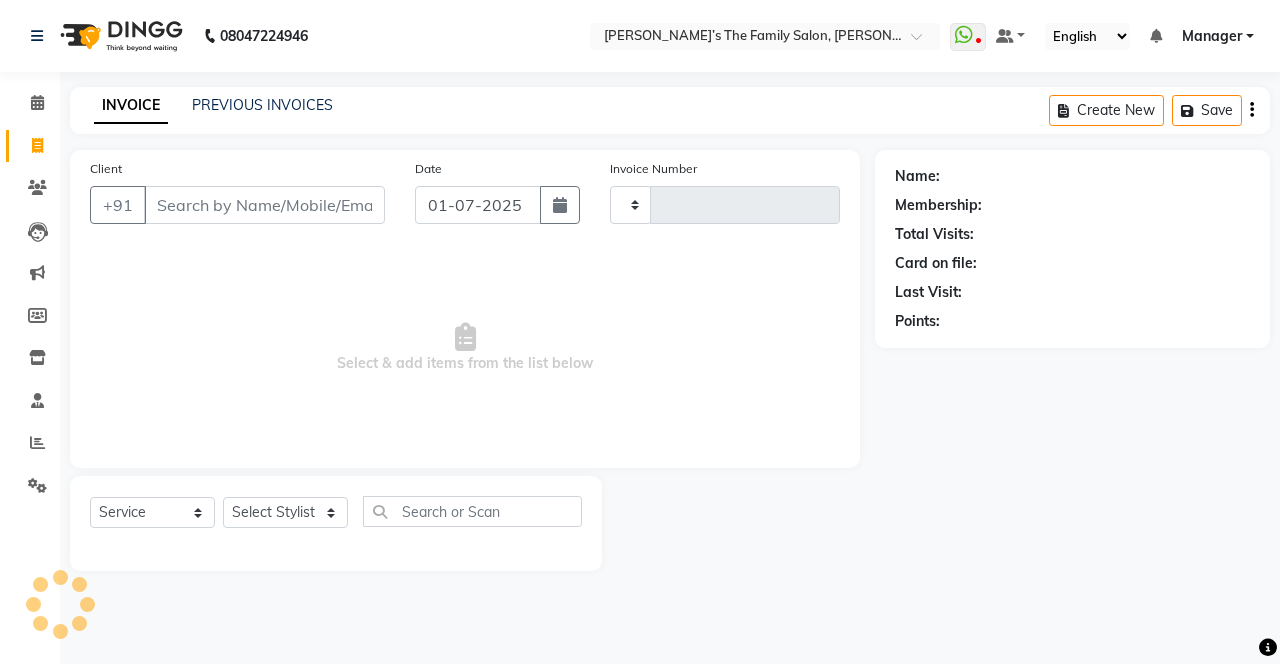 type on "1907" 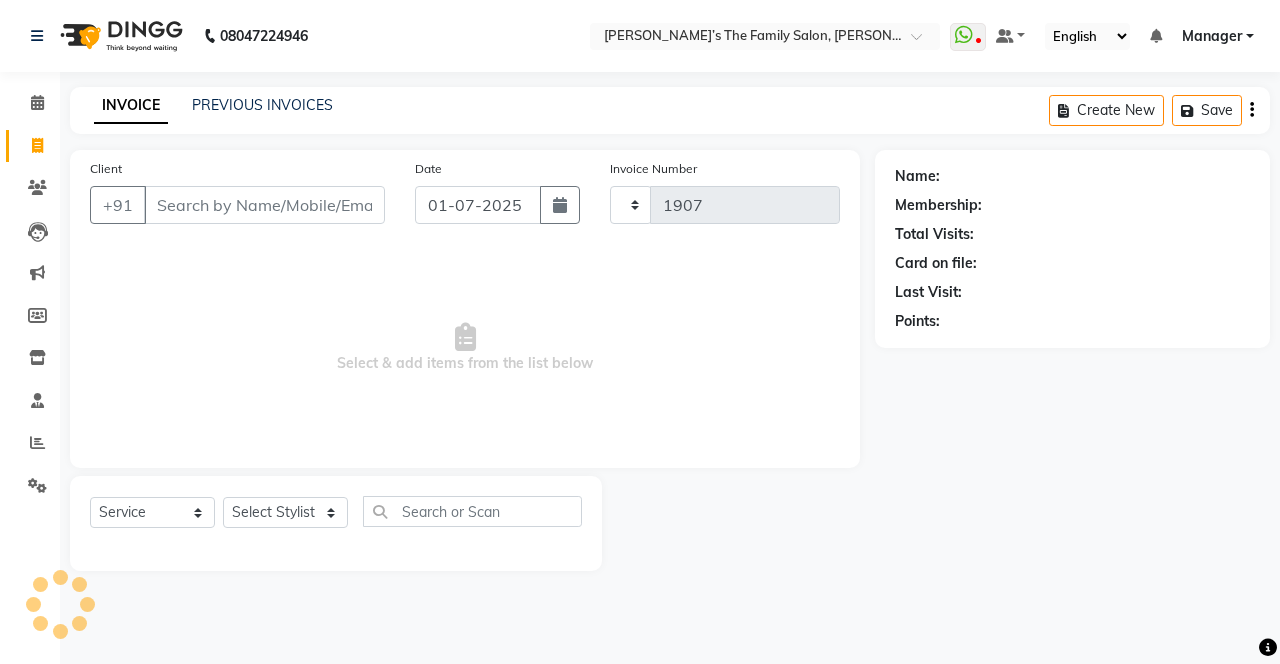 select on "8003" 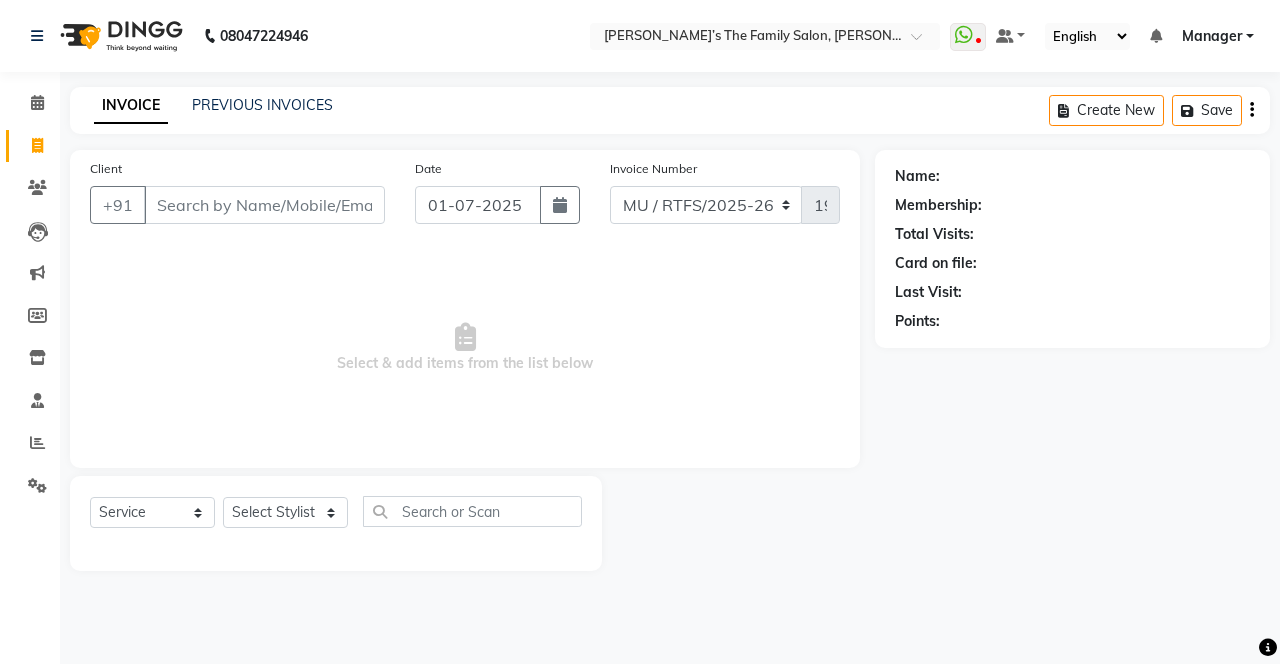 click on "Client" at bounding box center [264, 205] 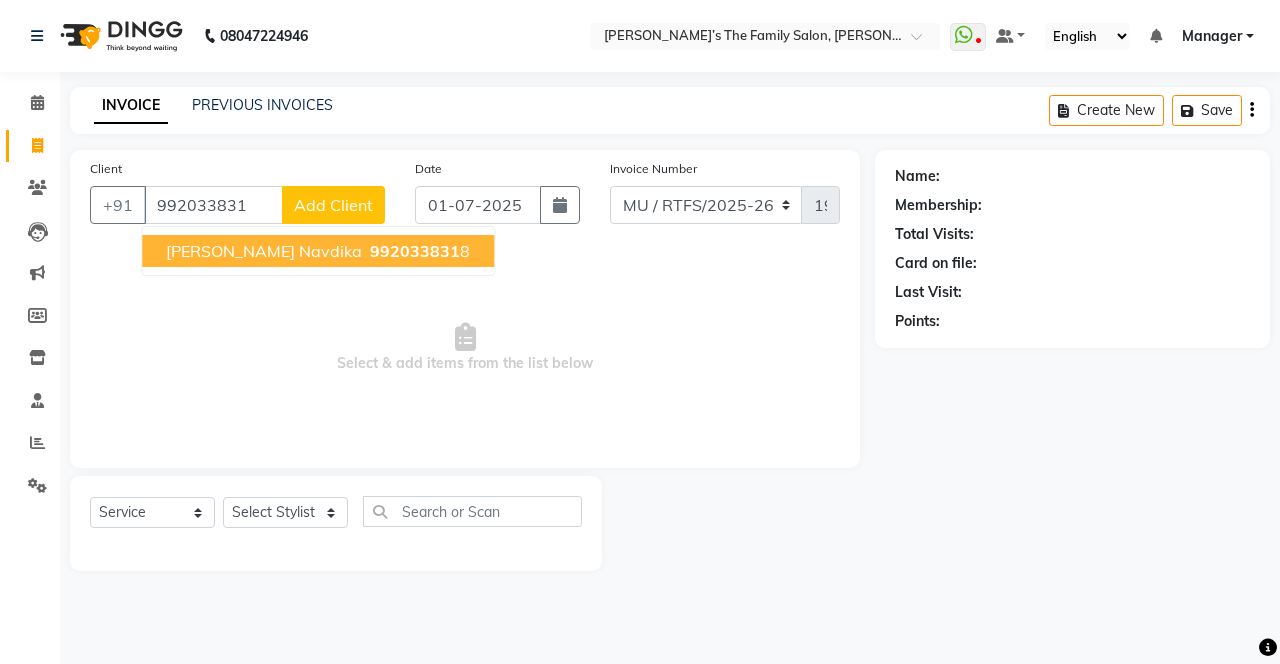 click on "[PERSON_NAME] Navdika   992033831 8" at bounding box center (318, 251) 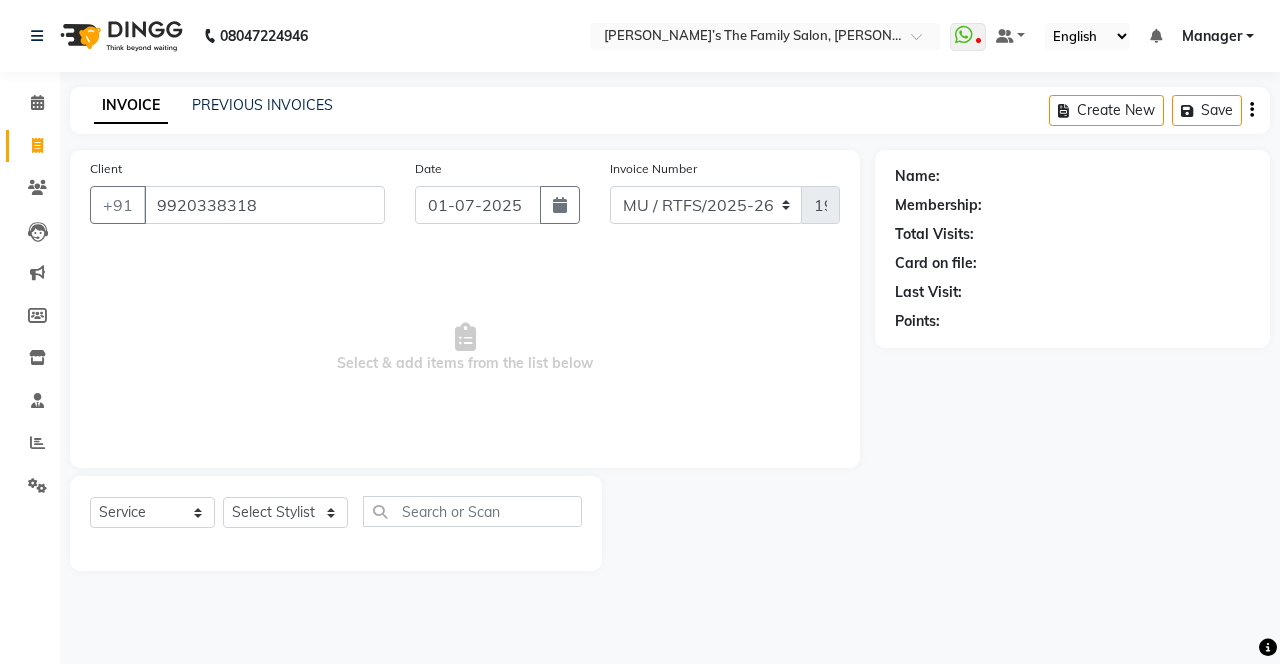 type on "9920338318" 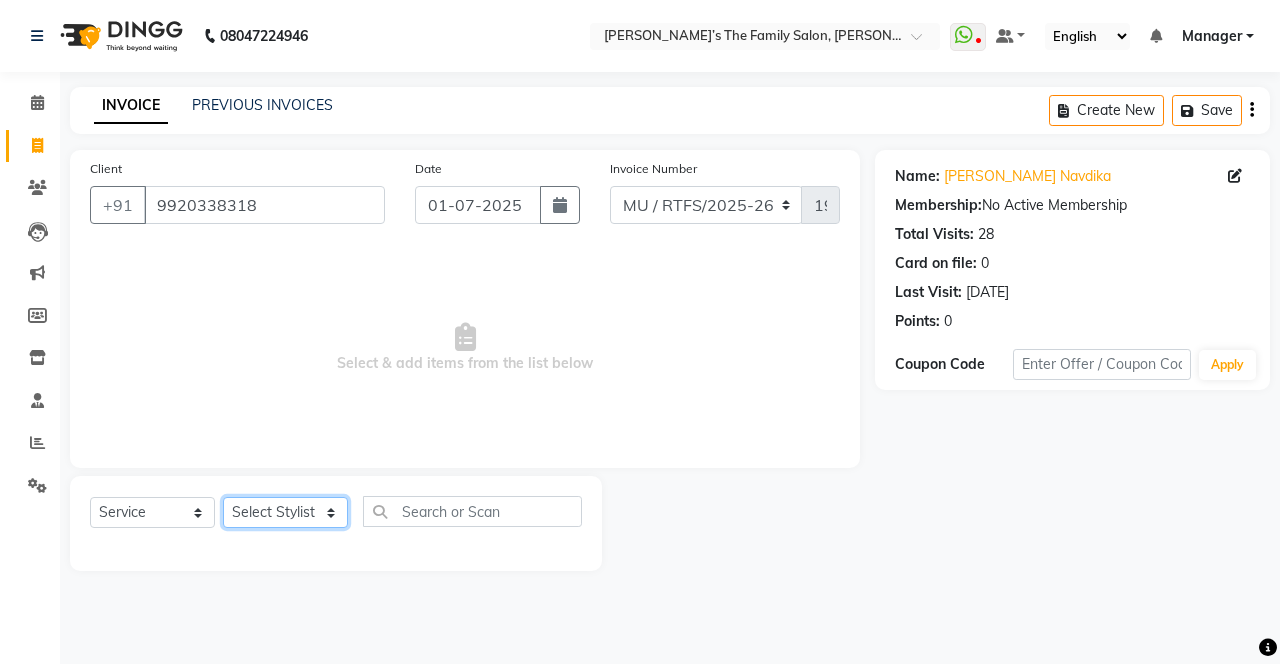 click on "Select Stylist Aarohi P [PERSON_NAME] [PERSON_NAME] A [PERSON_NAME] [PERSON_NAME] A Gautam  House sale [PERSON_NAME] [PERSON_NAME]  Manager Meenakshi Noor Prashant  [PERSON_NAME]  [PERSON_NAME] [PERSON_NAME] [PERSON_NAME] Vikas H [PERSON_NAME]" 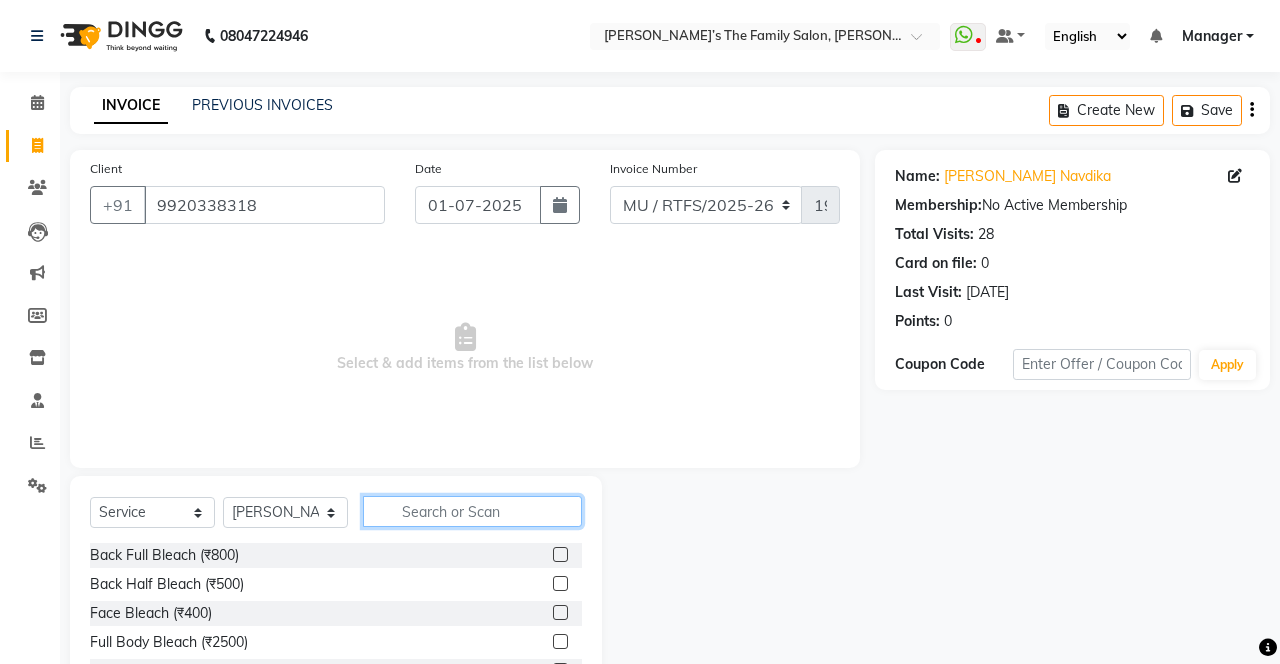 click 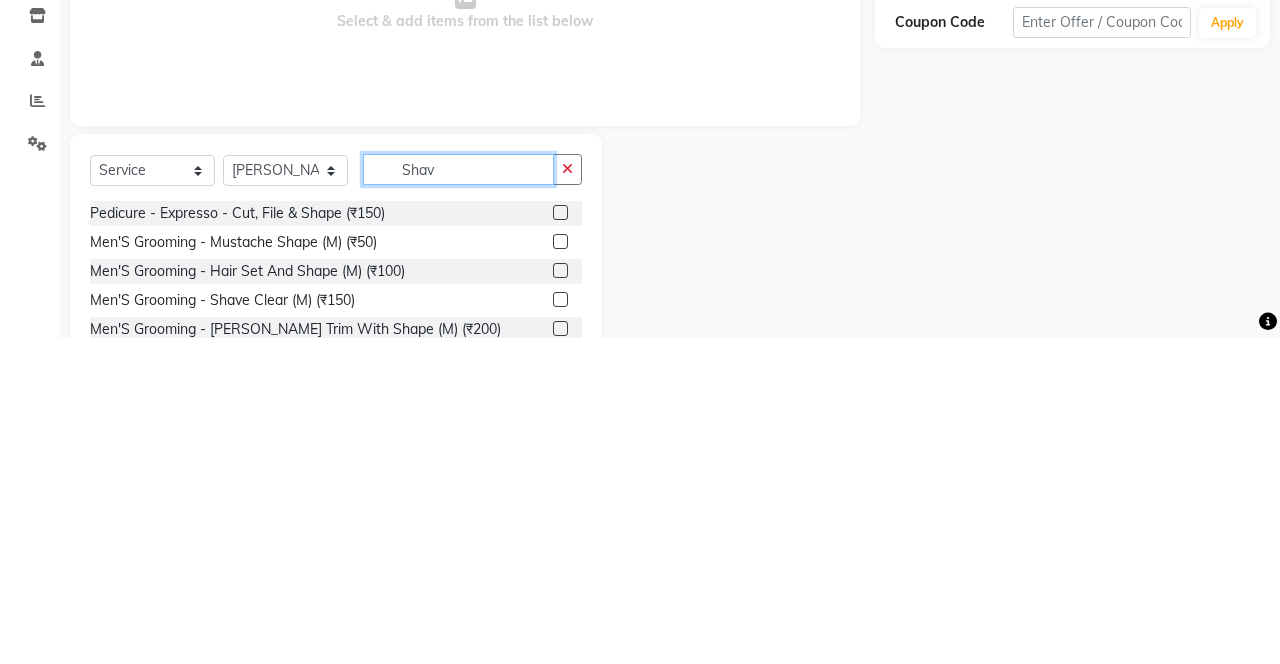 scroll, scrollTop: 0, scrollLeft: 0, axis: both 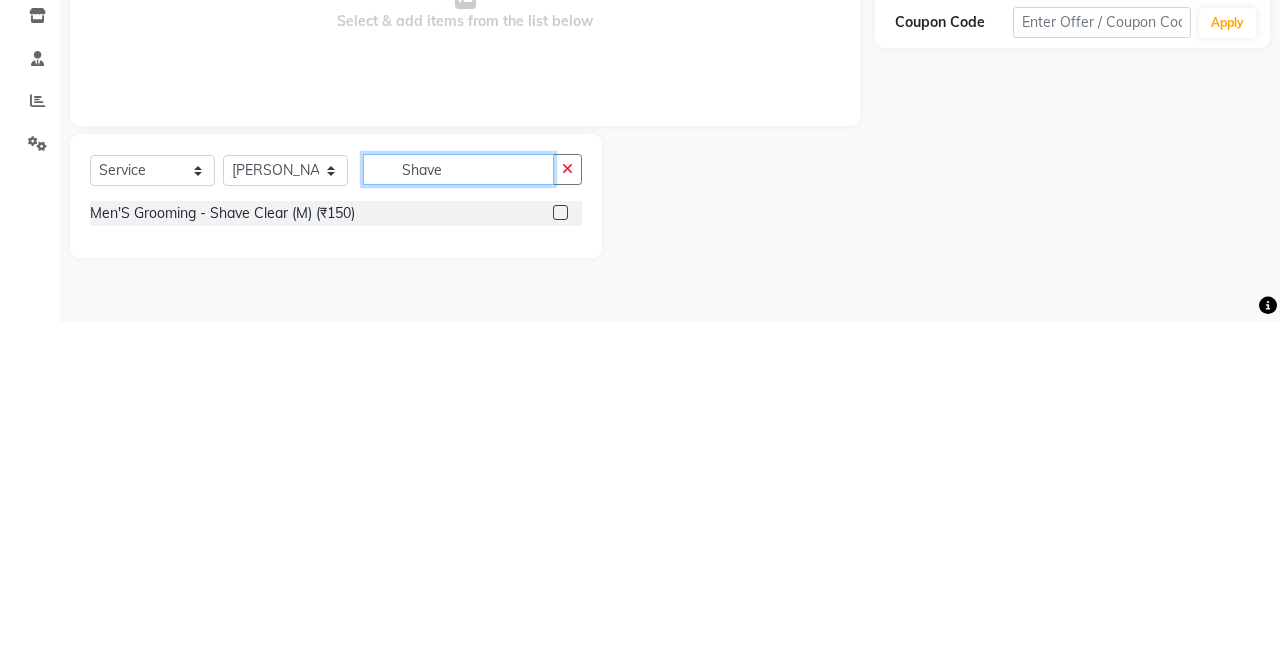 type on "Shave" 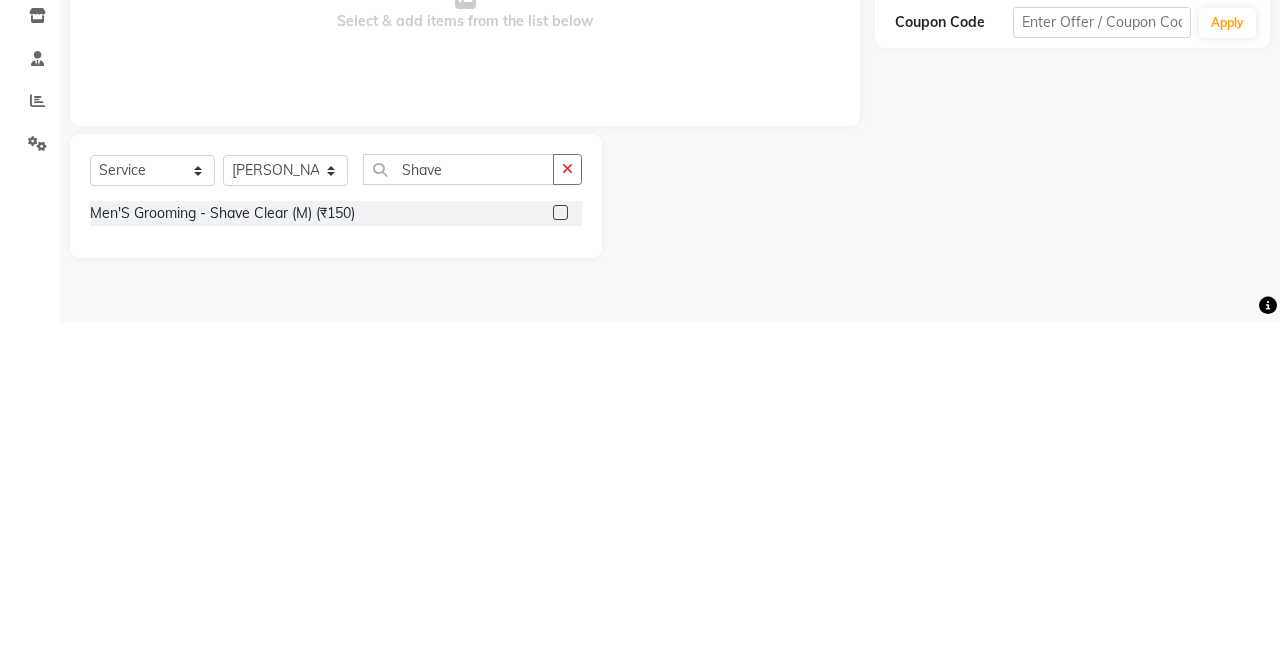 click 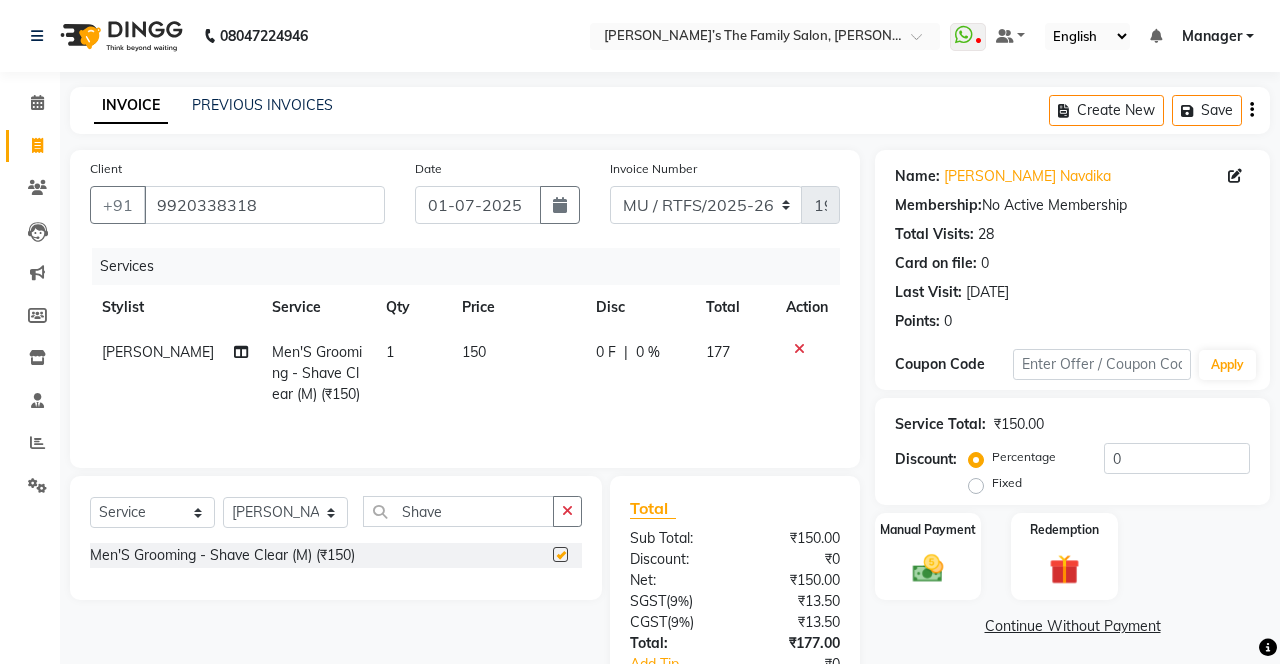 checkbox on "false" 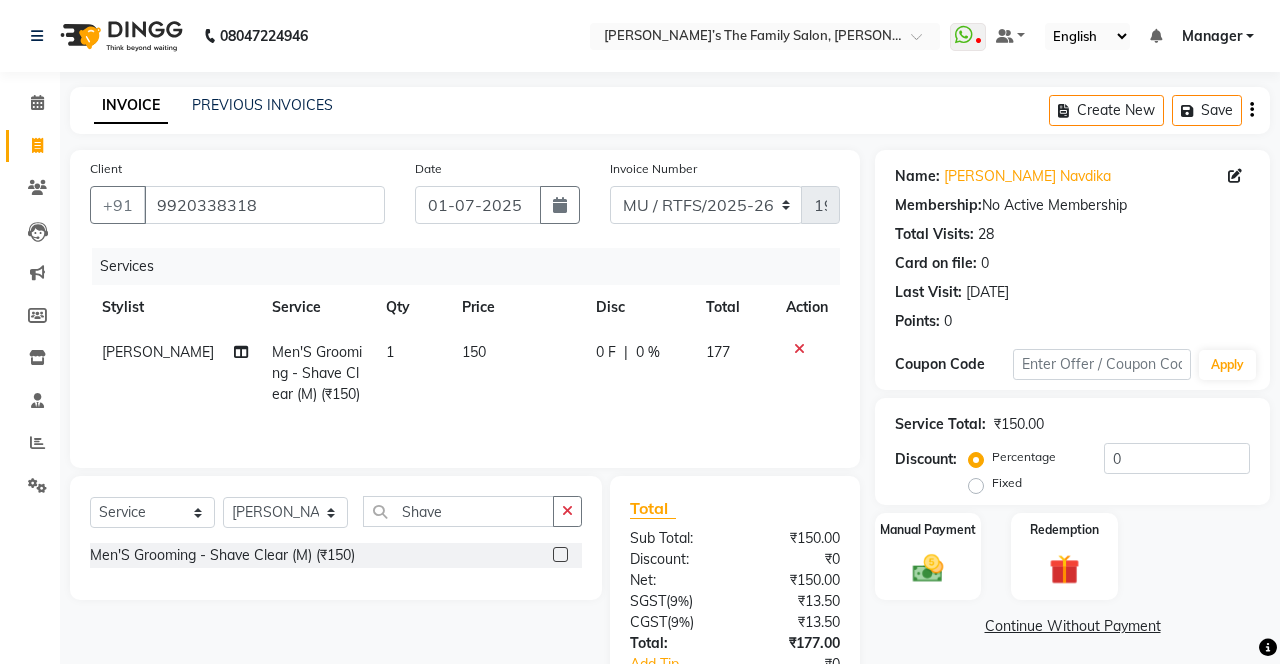 scroll, scrollTop: 70, scrollLeft: 0, axis: vertical 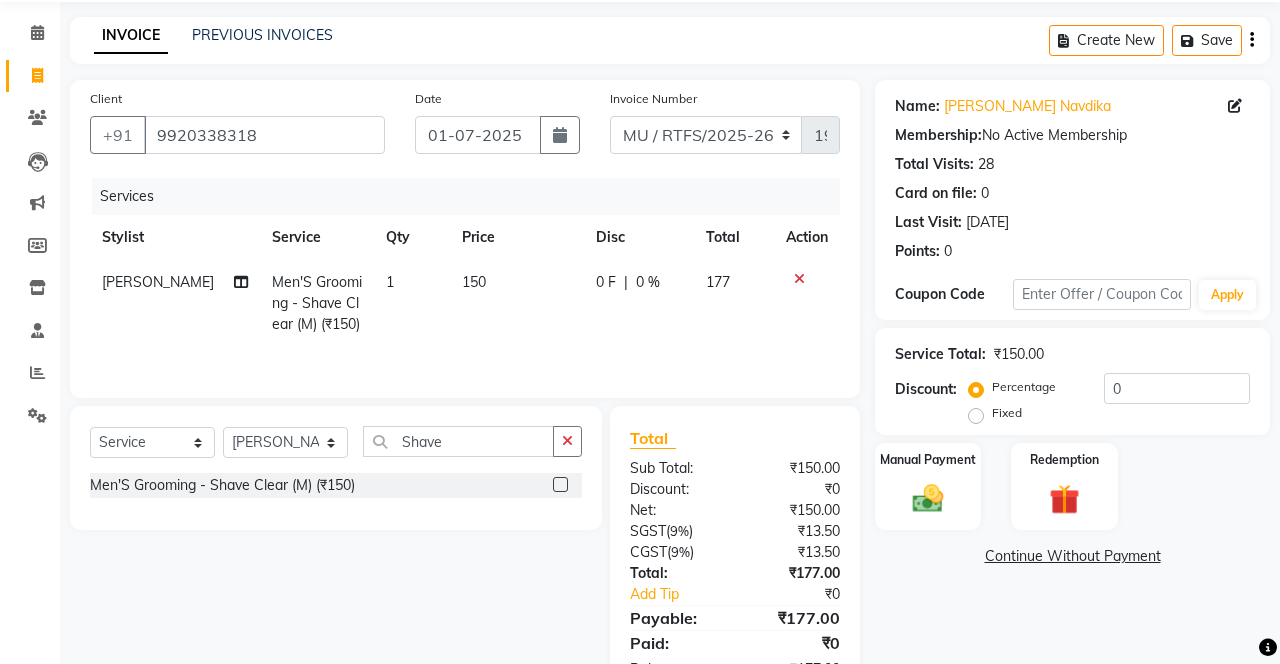 click 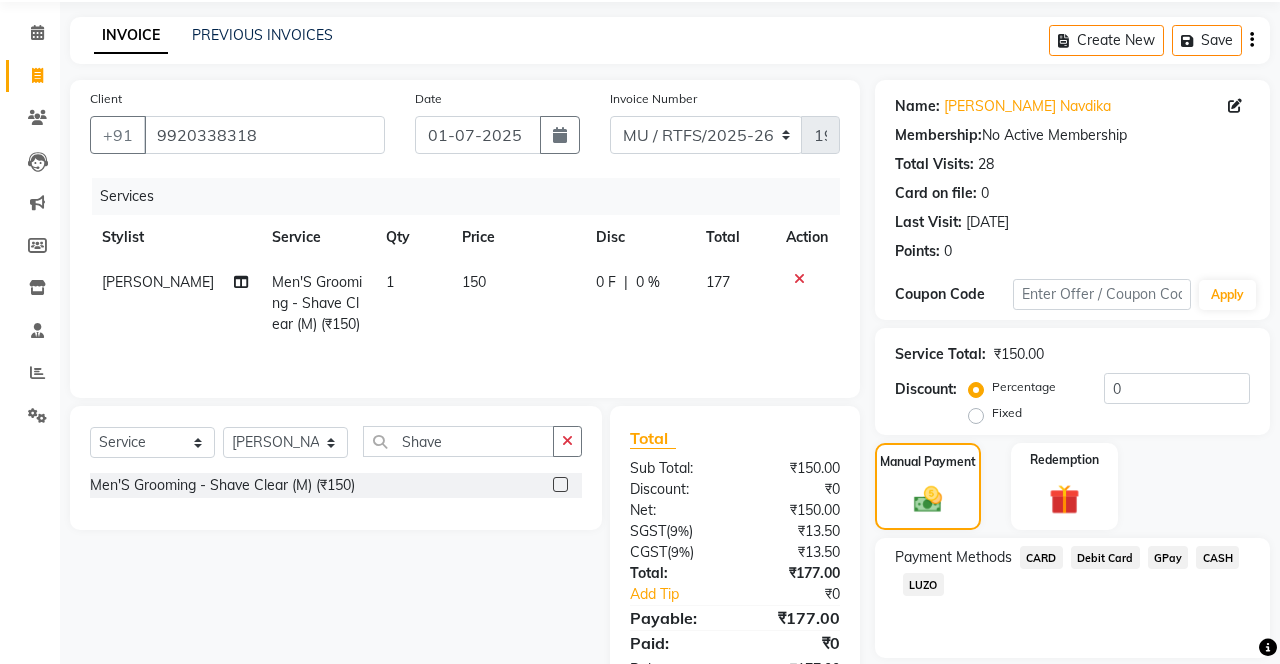 click on "GPay" 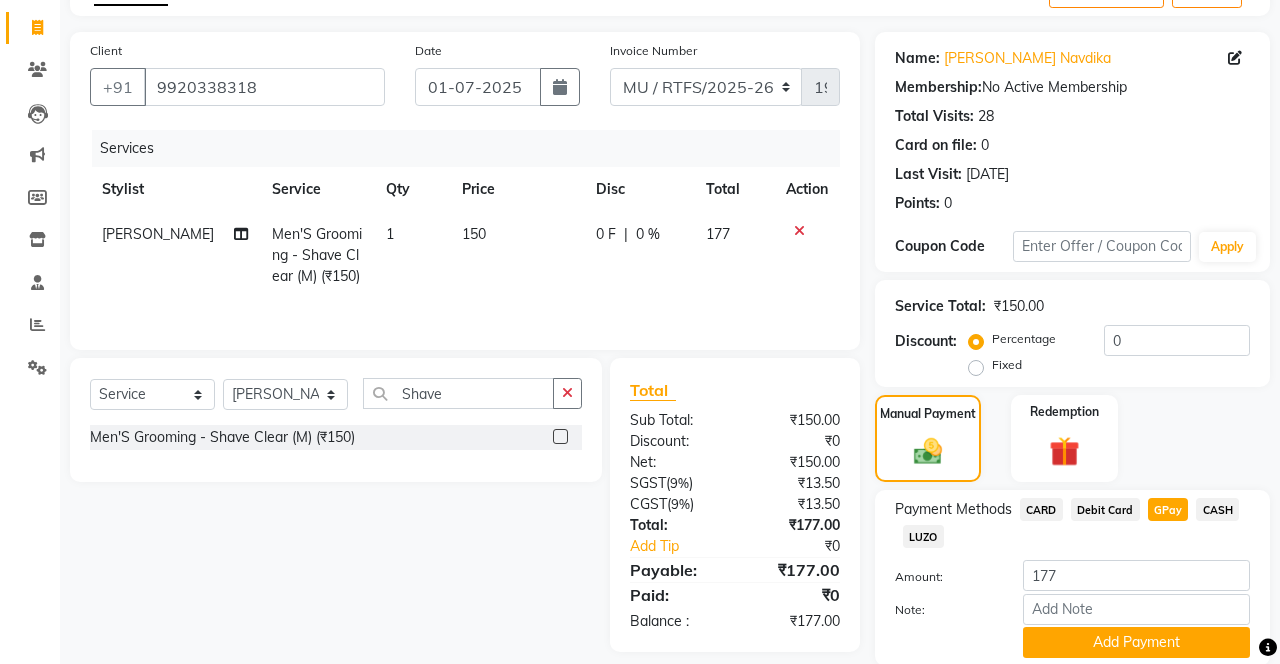 scroll, scrollTop: 127, scrollLeft: 0, axis: vertical 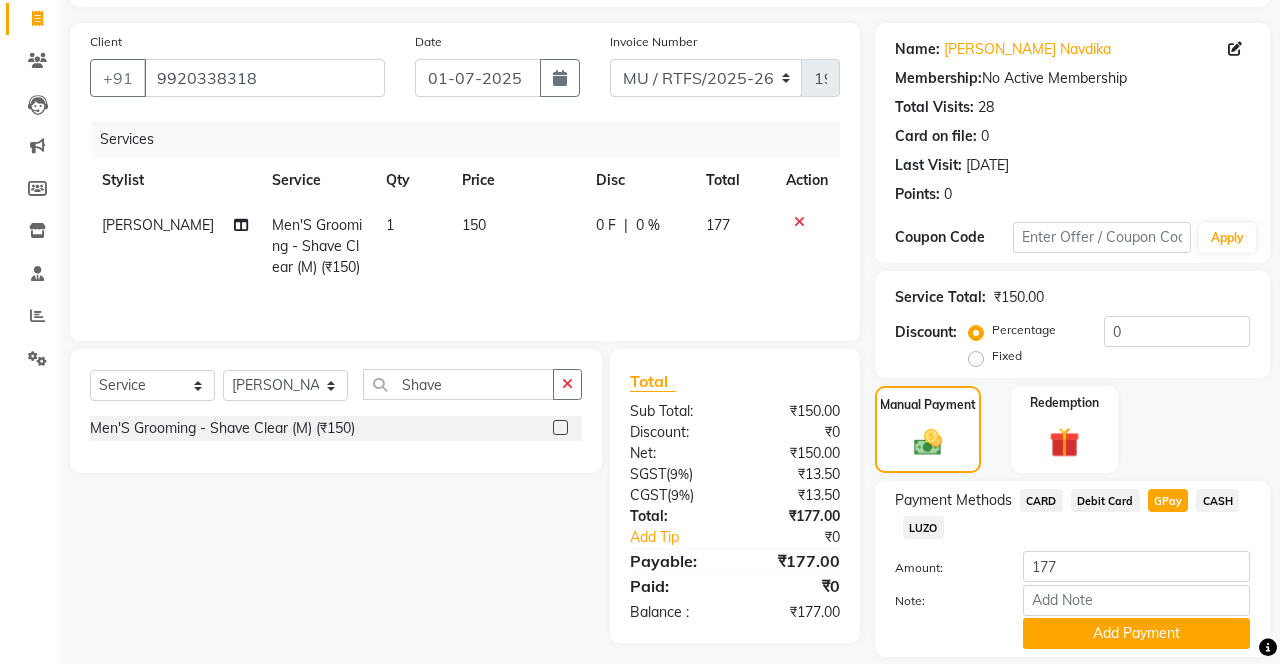 click on "Add Payment" 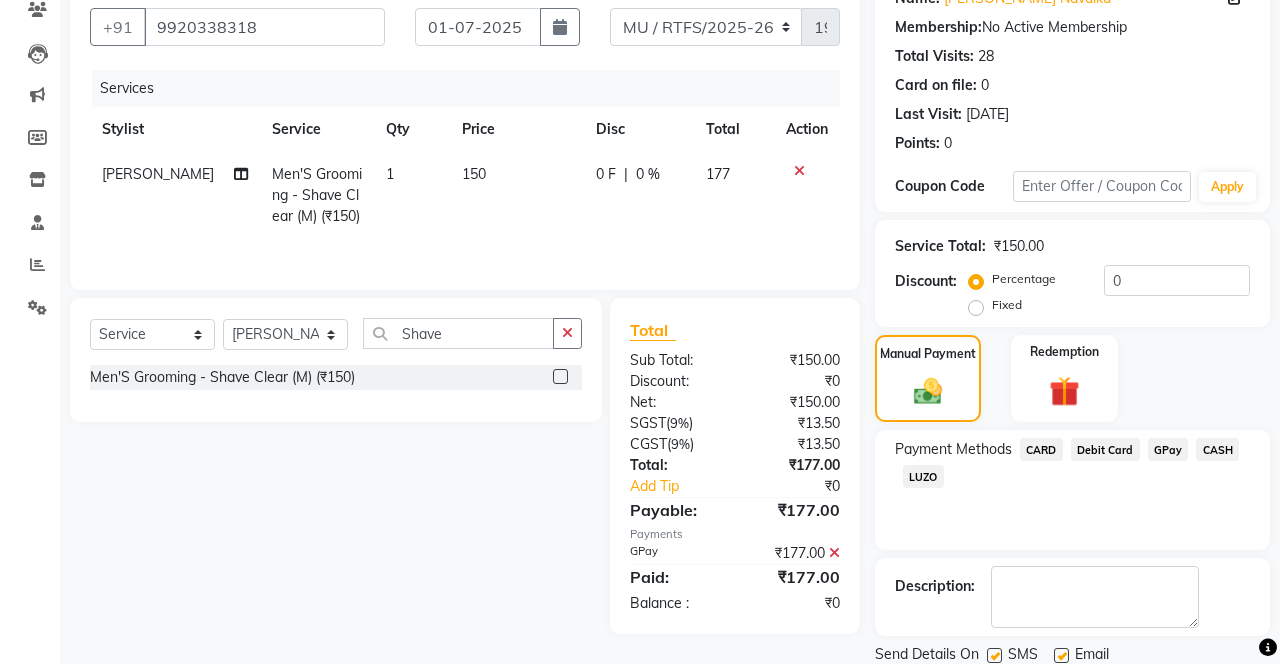 scroll, scrollTop: 183, scrollLeft: 0, axis: vertical 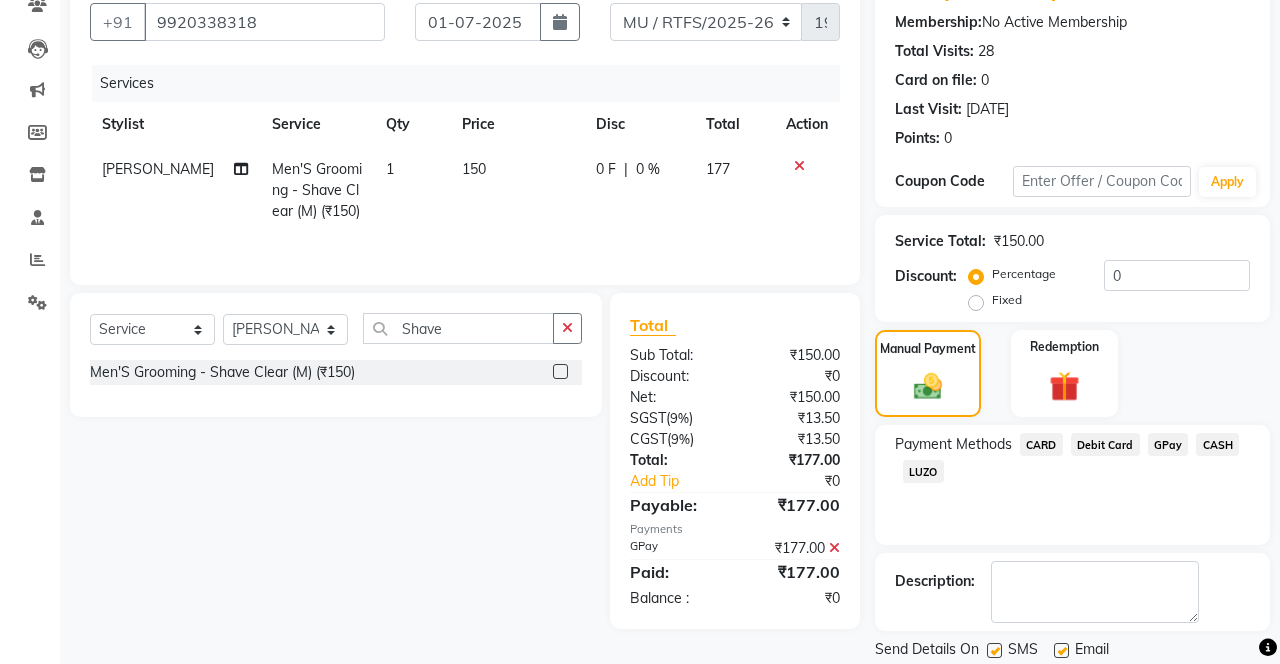 click on "Checkout" 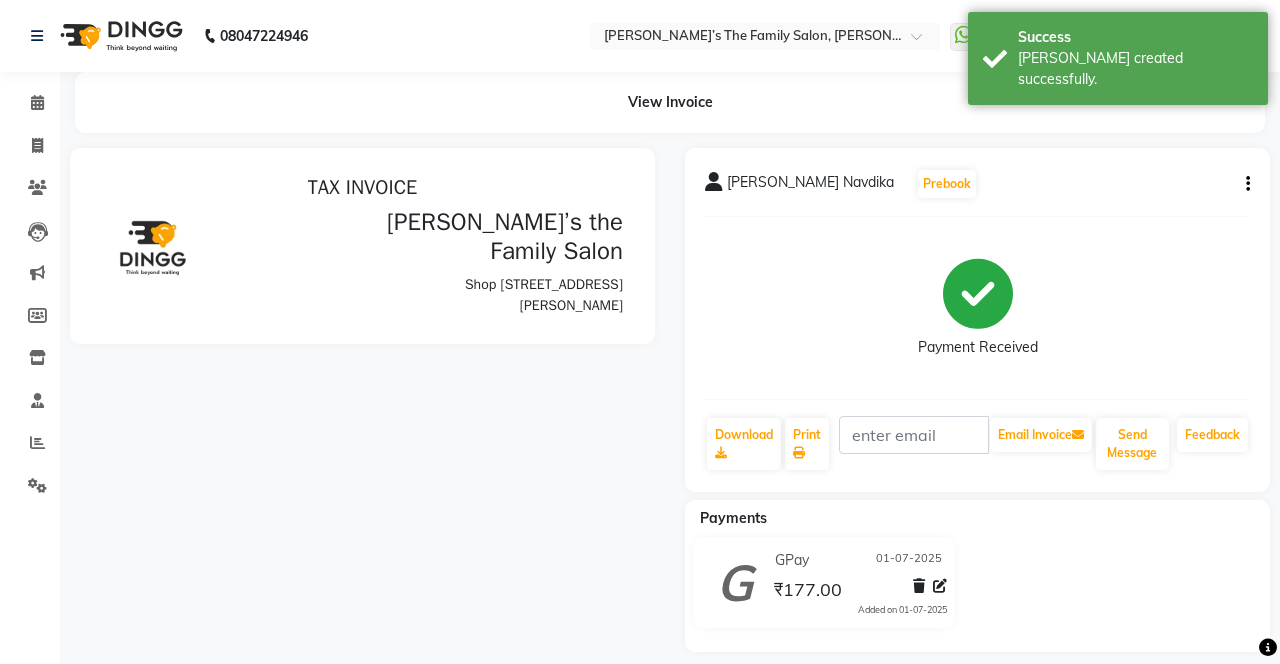 scroll, scrollTop: 0, scrollLeft: 0, axis: both 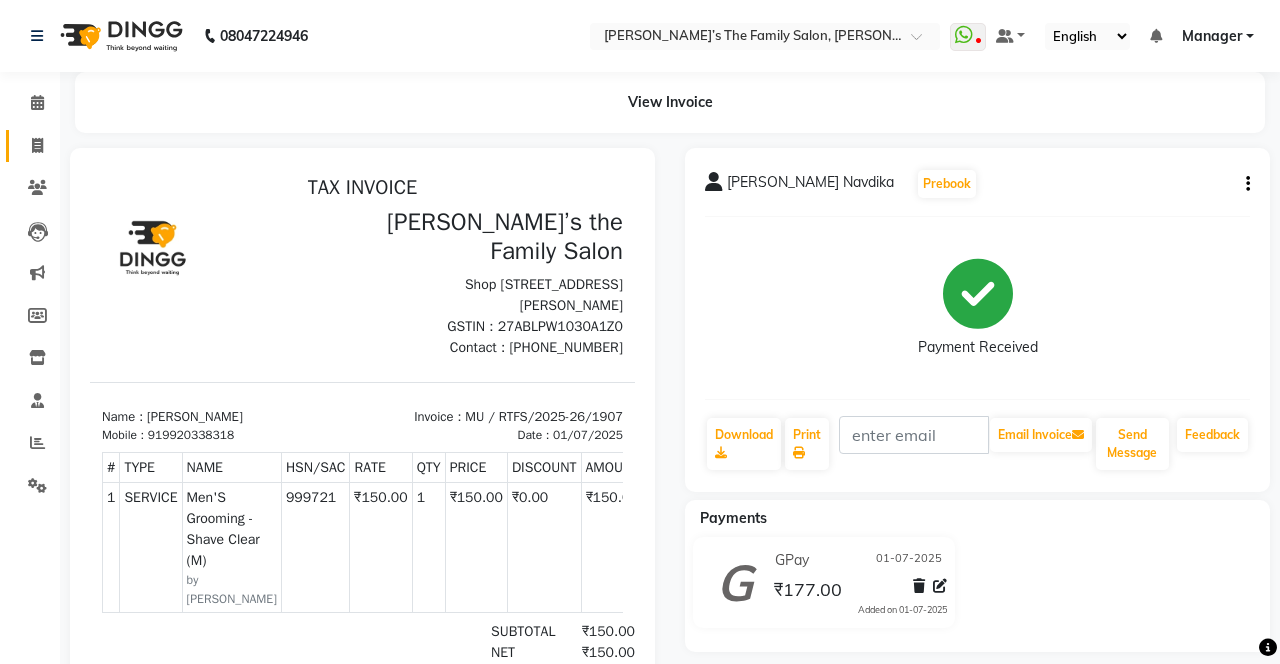 click 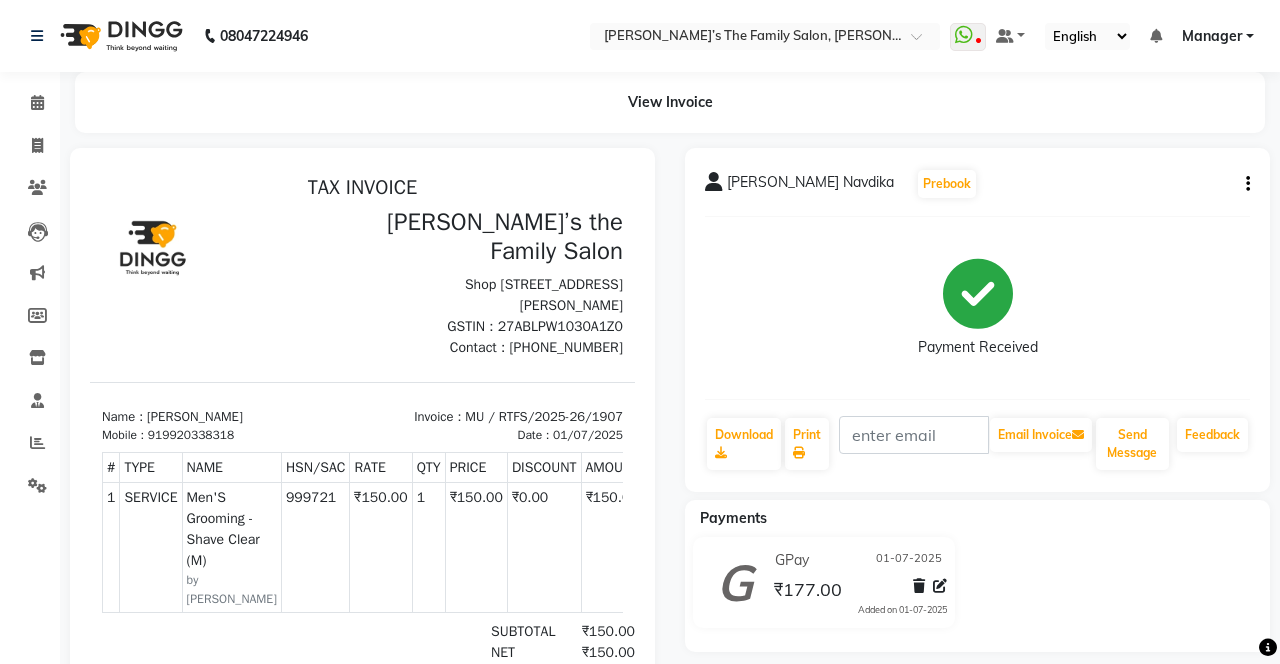 select on "service" 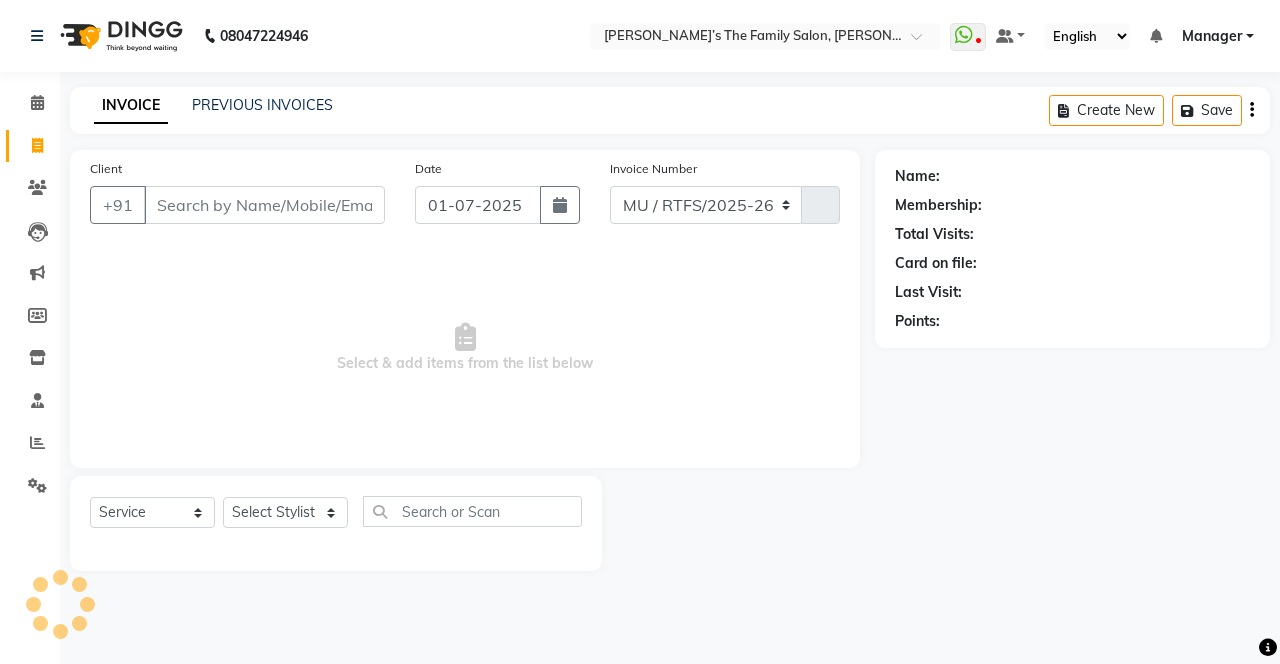 select on "8003" 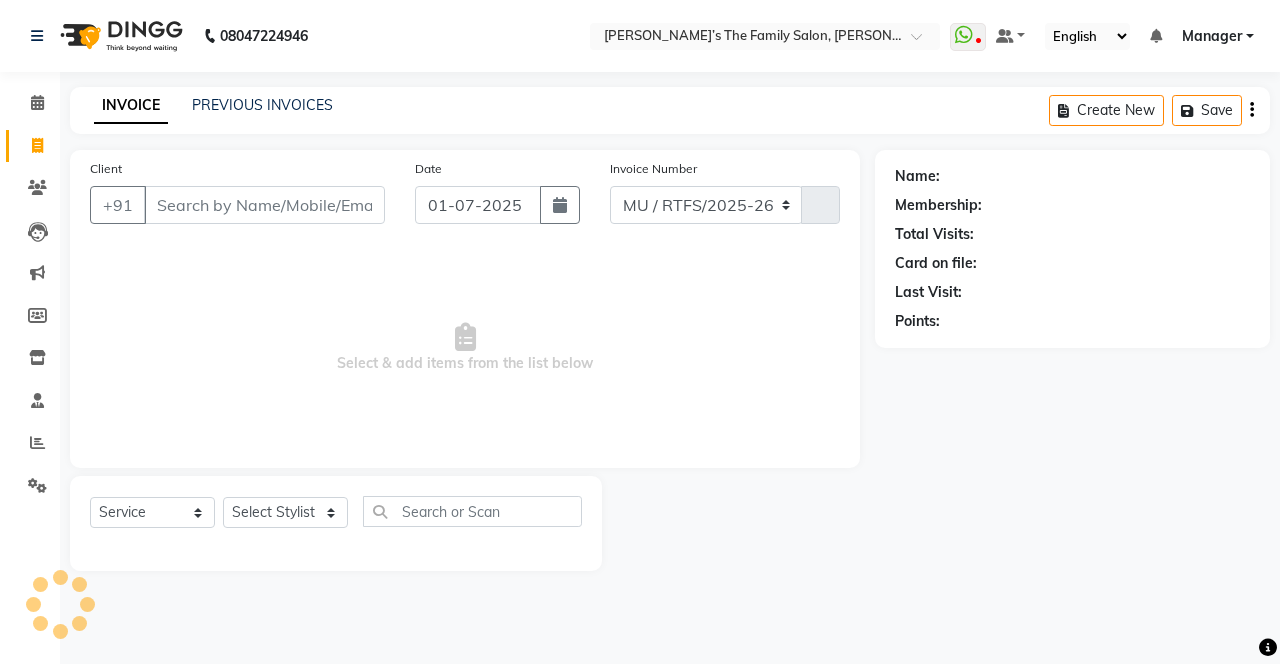 type on "1908" 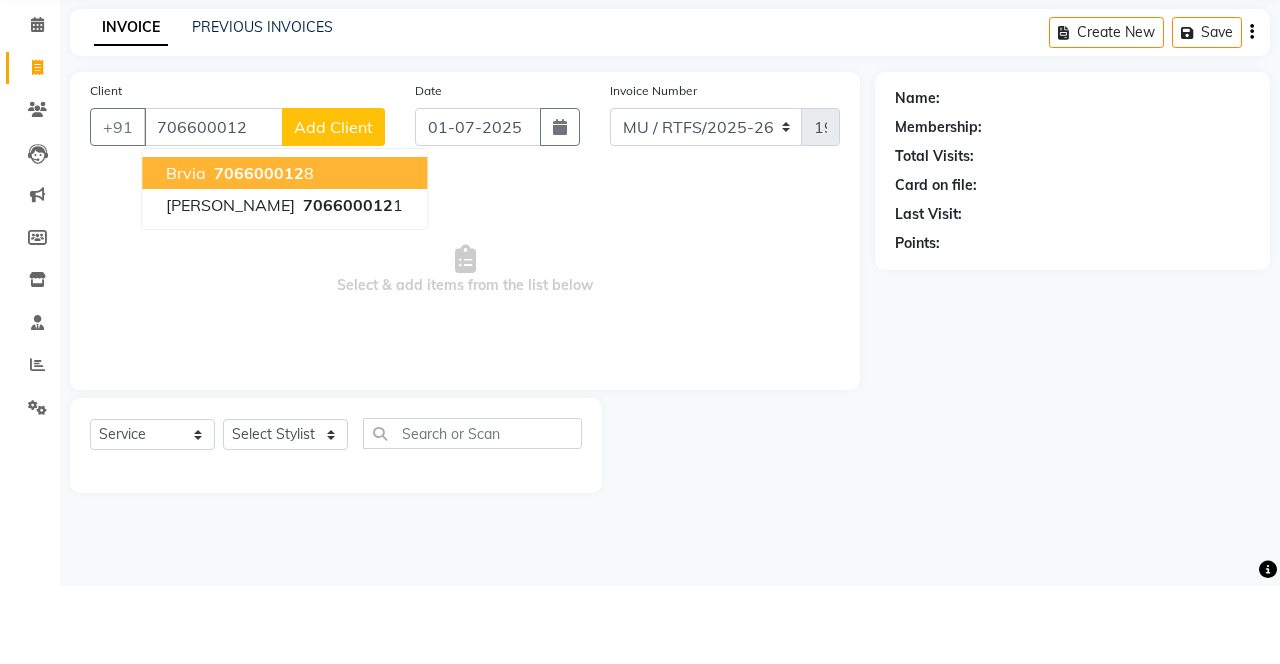 click on "Brvia   706600012 8" at bounding box center (284, 251) 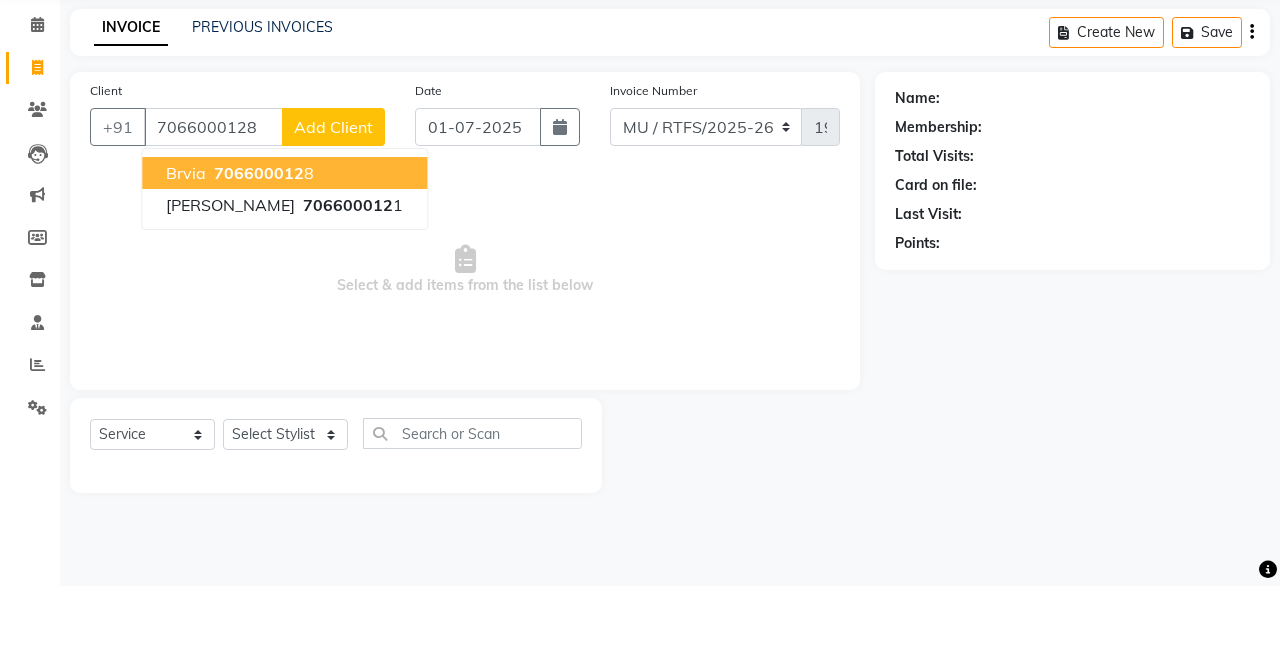 type on "7066000128" 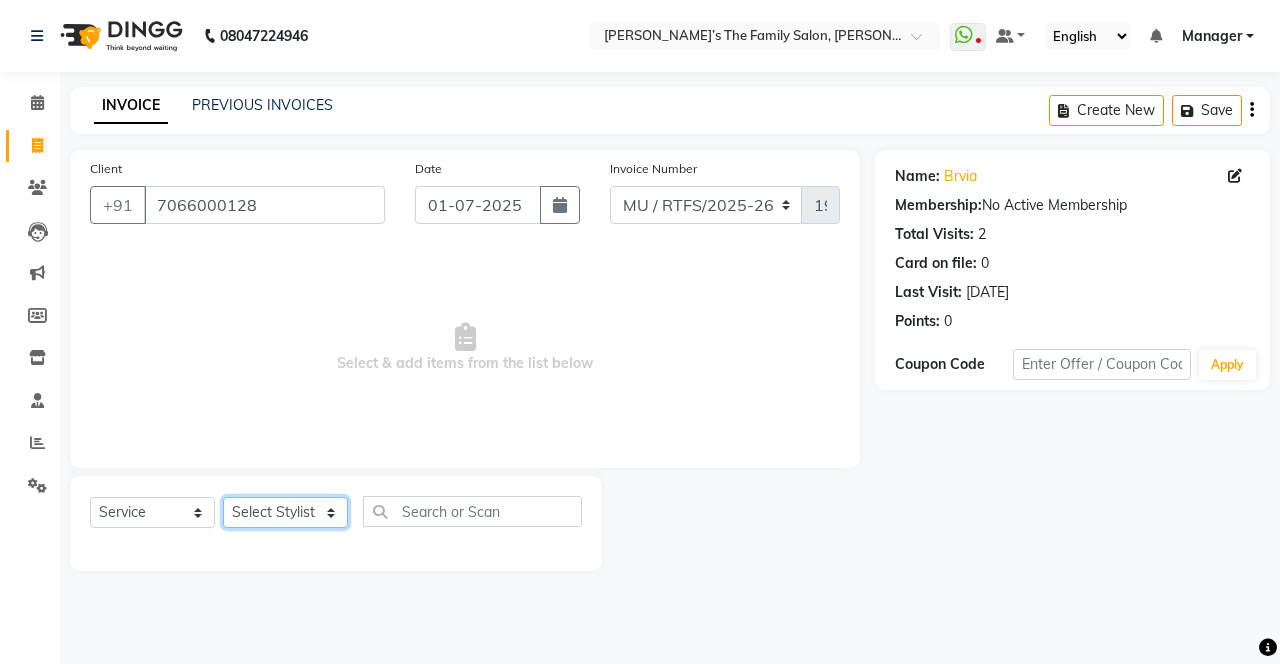 click on "Select Stylist Aarohi P [PERSON_NAME] [PERSON_NAME] A [PERSON_NAME] [PERSON_NAME] A Gautam  House sale [PERSON_NAME] [PERSON_NAME]  Manager Meenakshi Noor Prashant  [PERSON_NAME]  [PERSON_NAME] [PERSON_NAME] [PERSON_NAME] Vikas H [PERSON_NAME]" 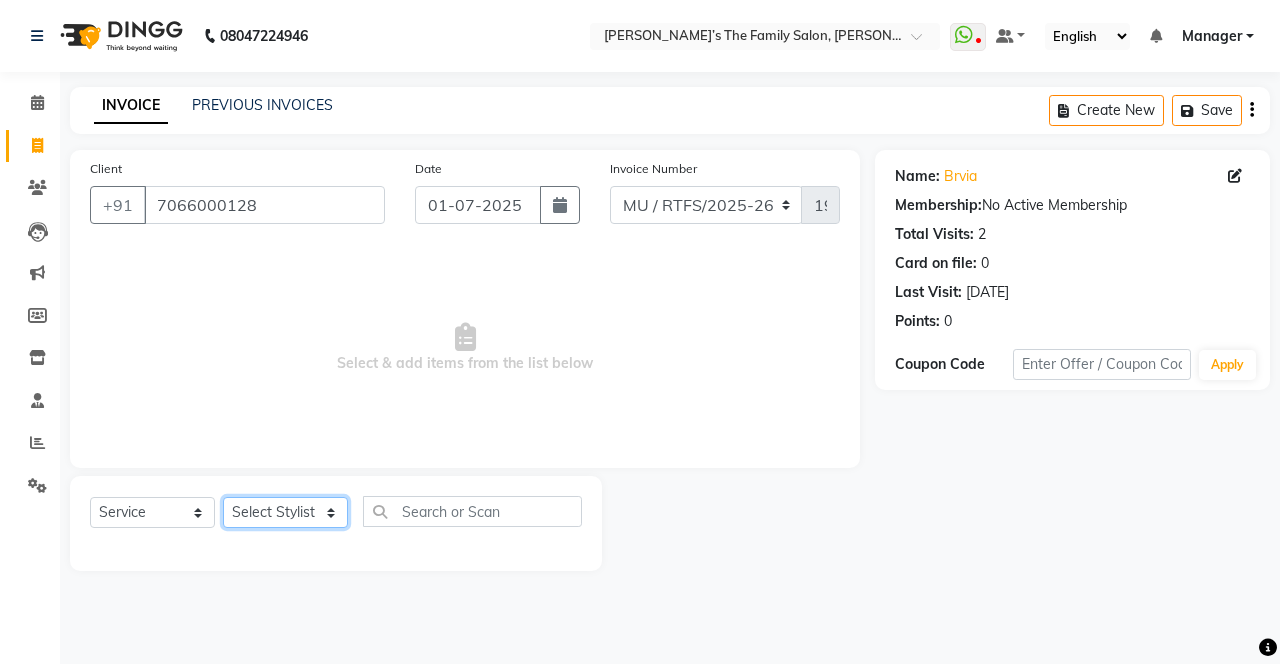 select on "75237" 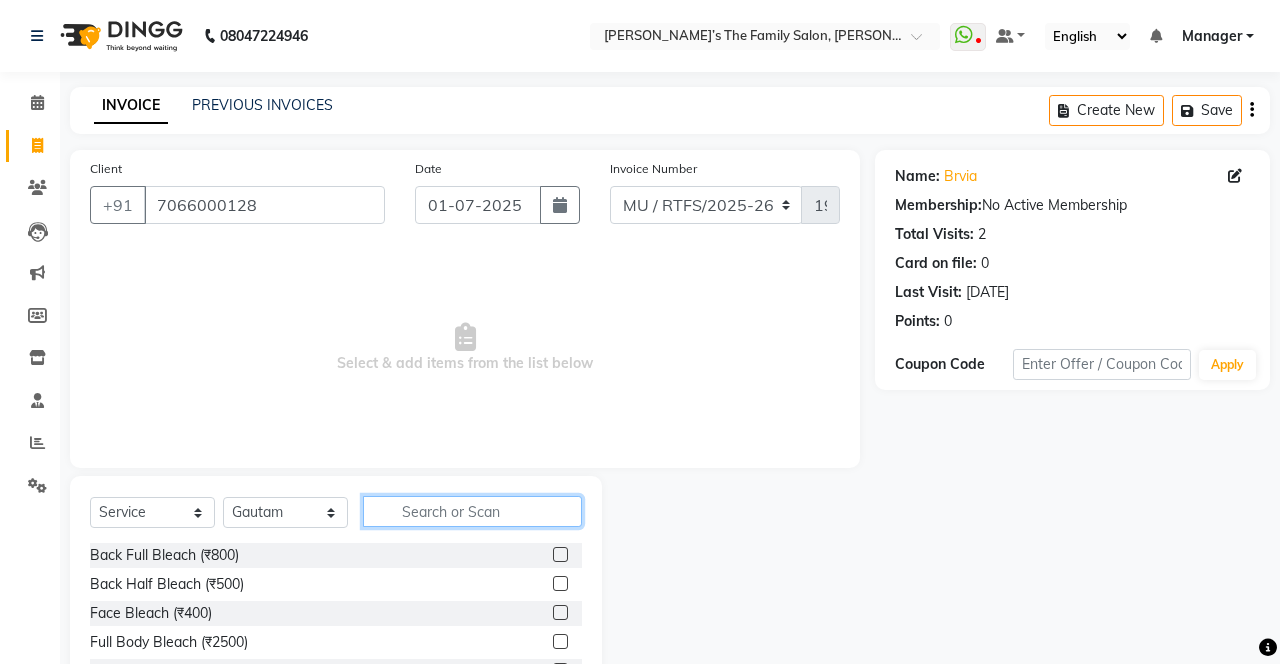 click 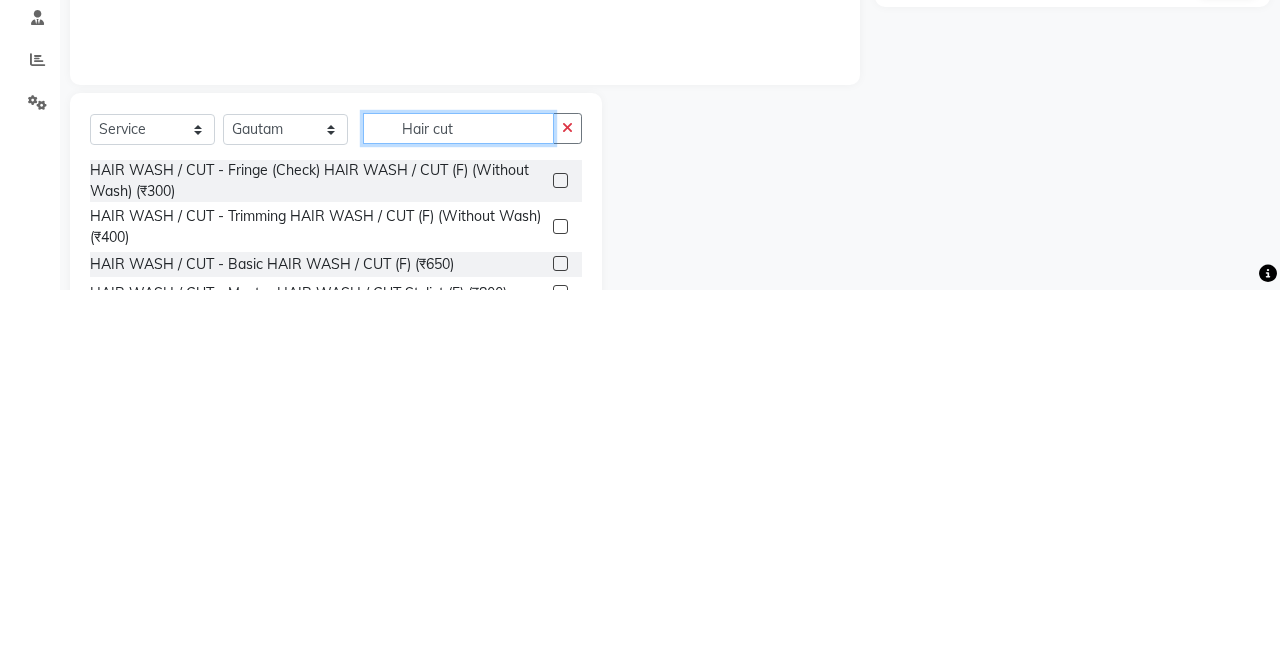 scroll, scrollTop: 136, scrollLeft: 0, axis: vertical 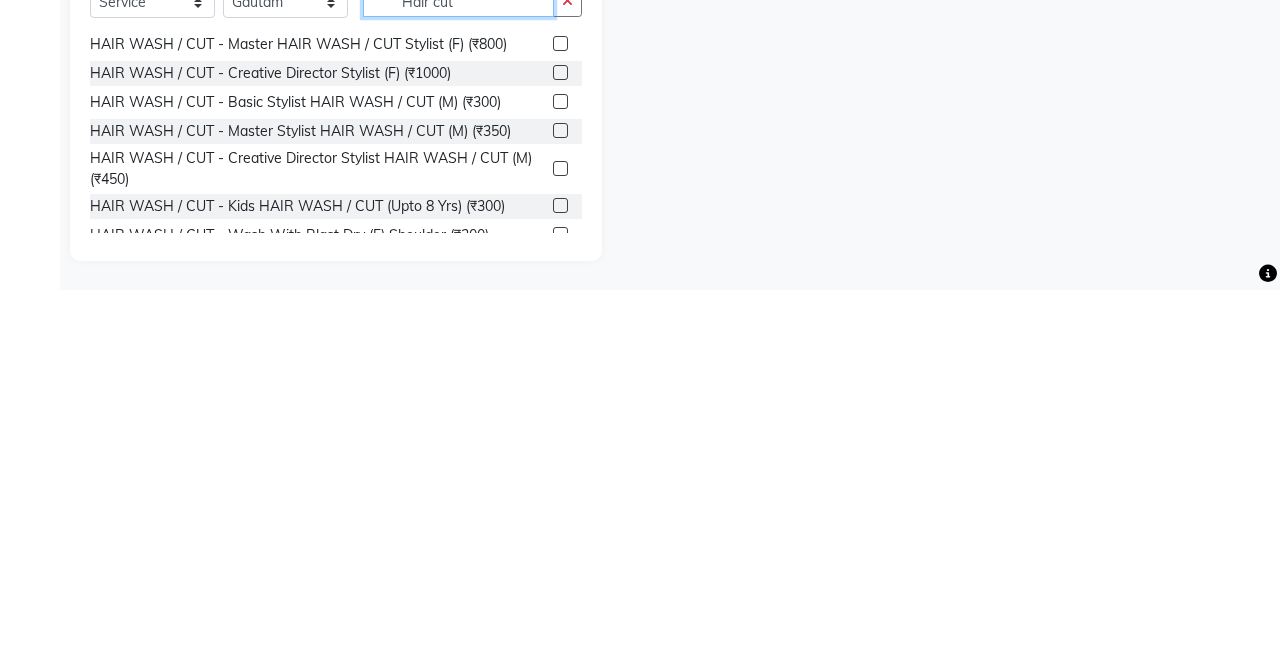 type on "Hair cut" 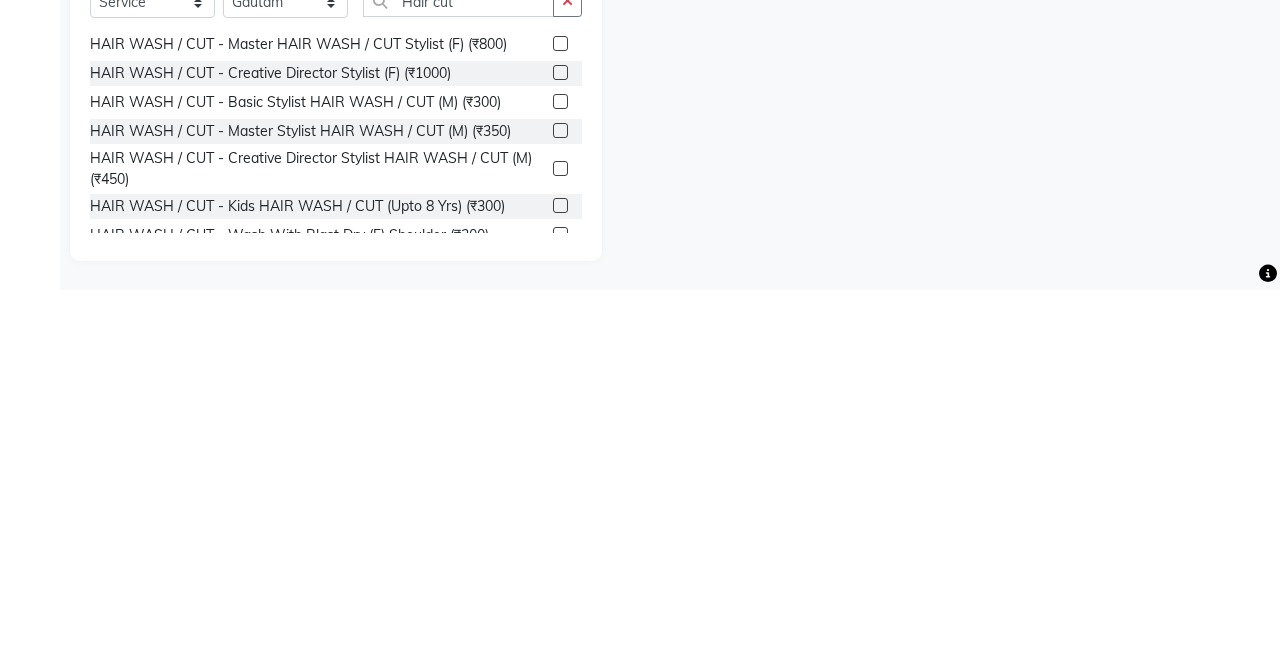 click 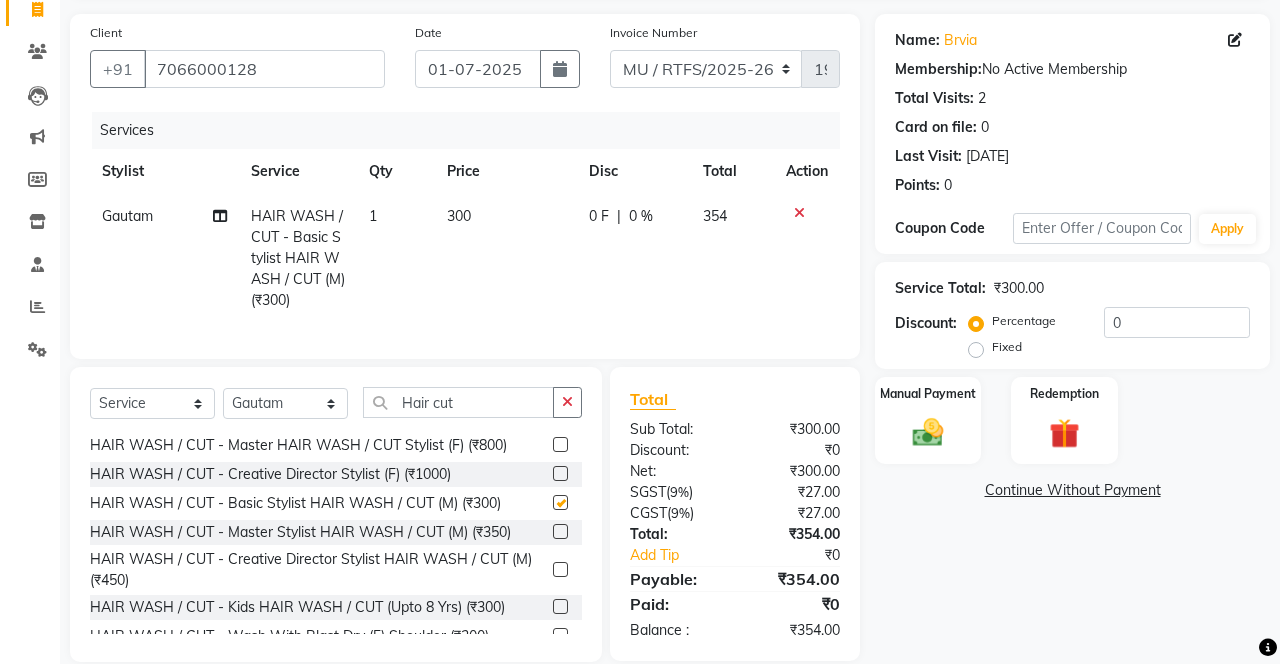 checkbox on "false" 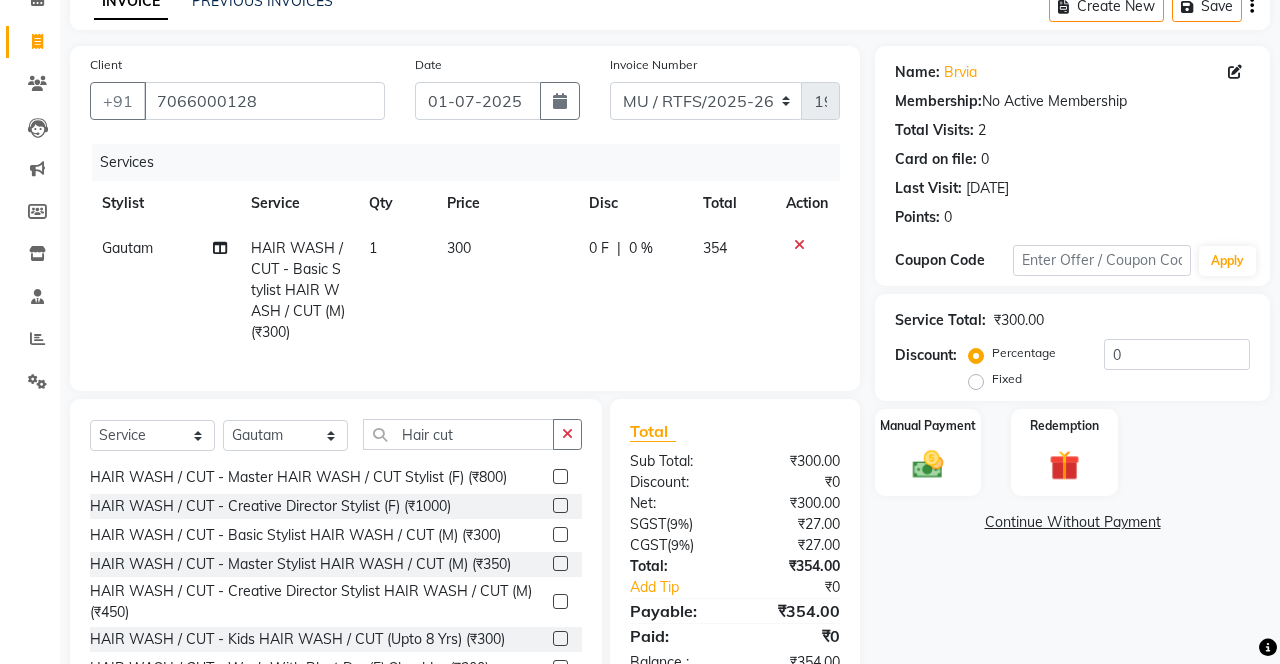 scroll, scrollTop: 99, scrollLeft: 0, axis: vertical 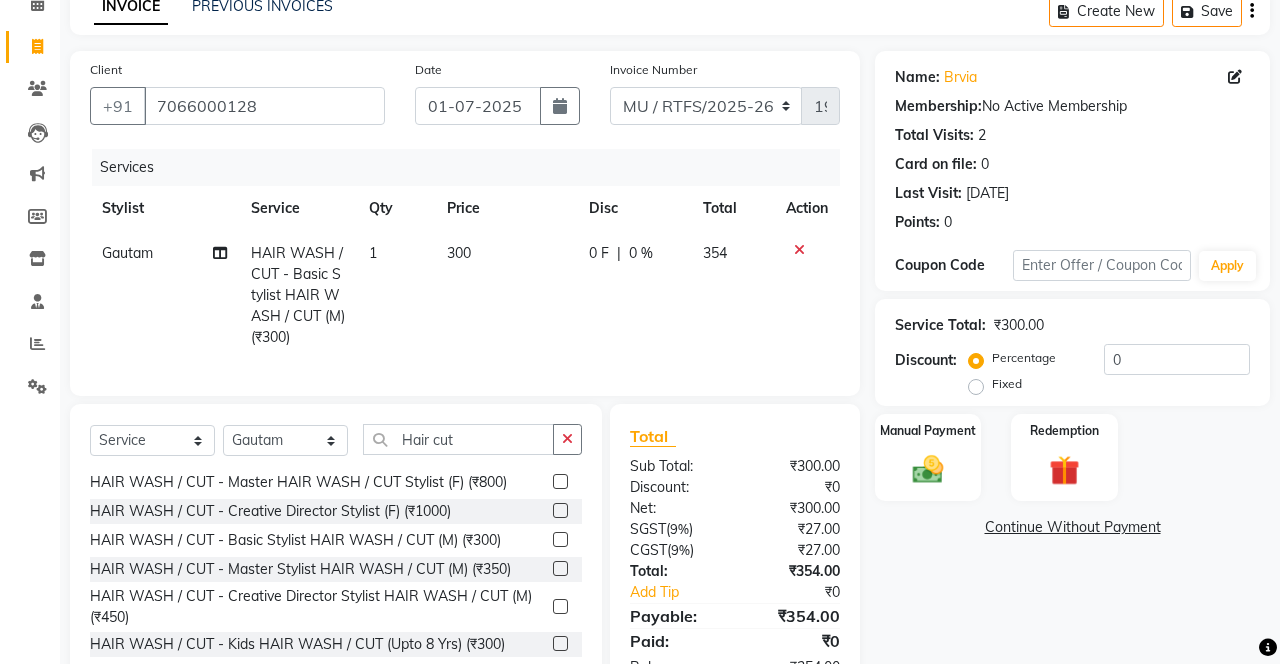 click 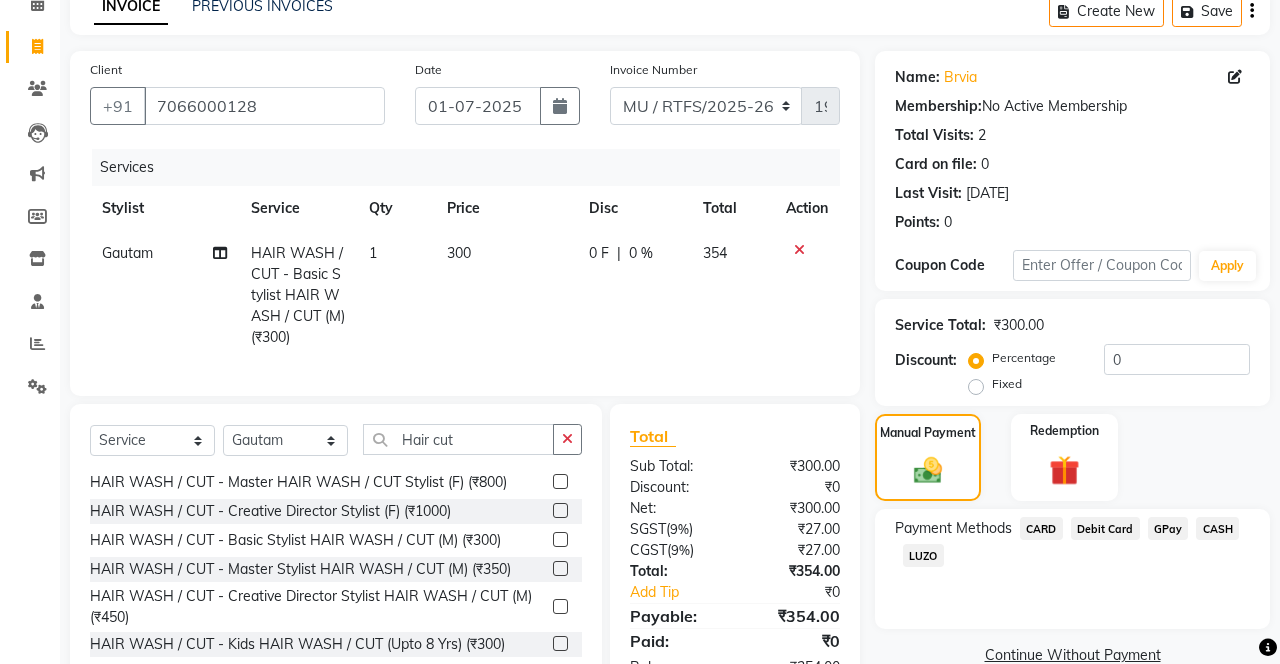 click on "Add Tip" 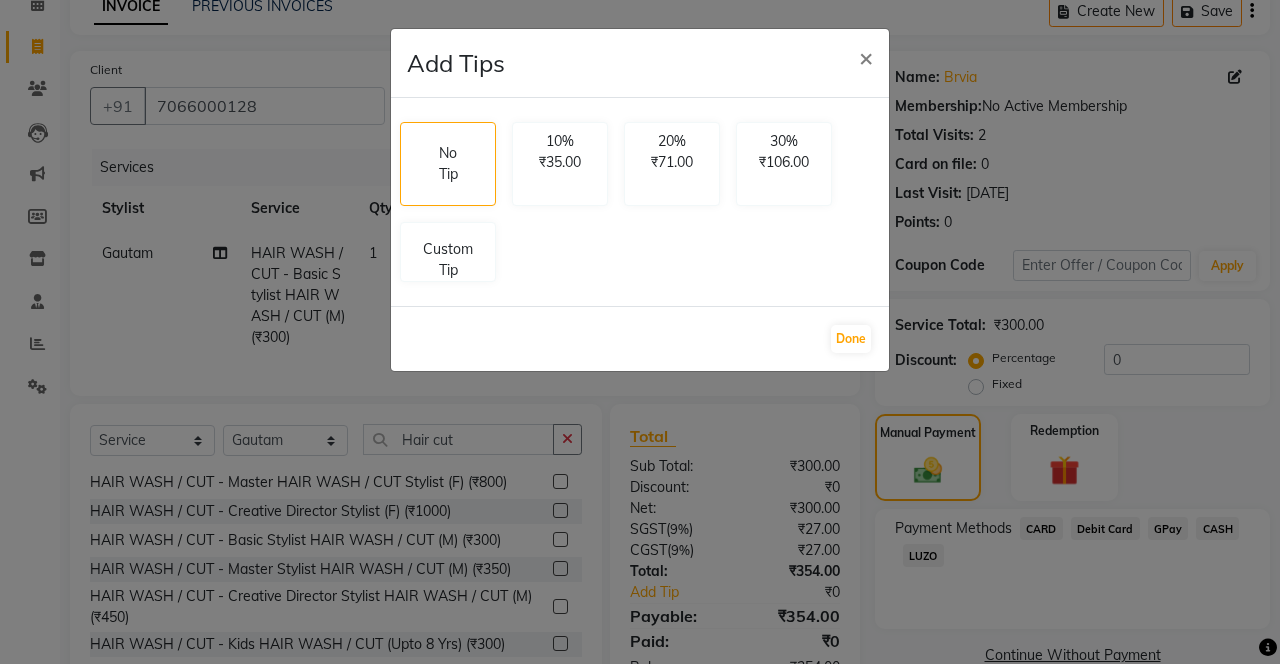 click on "Custom Tip" 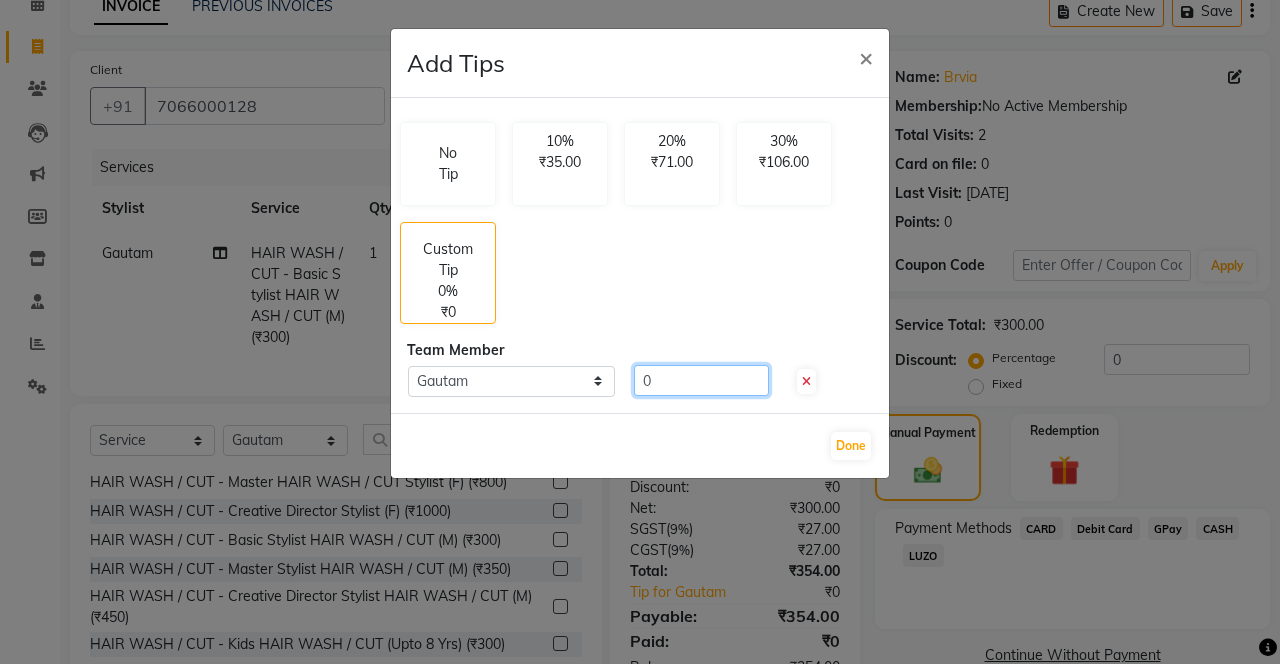 click on "0" 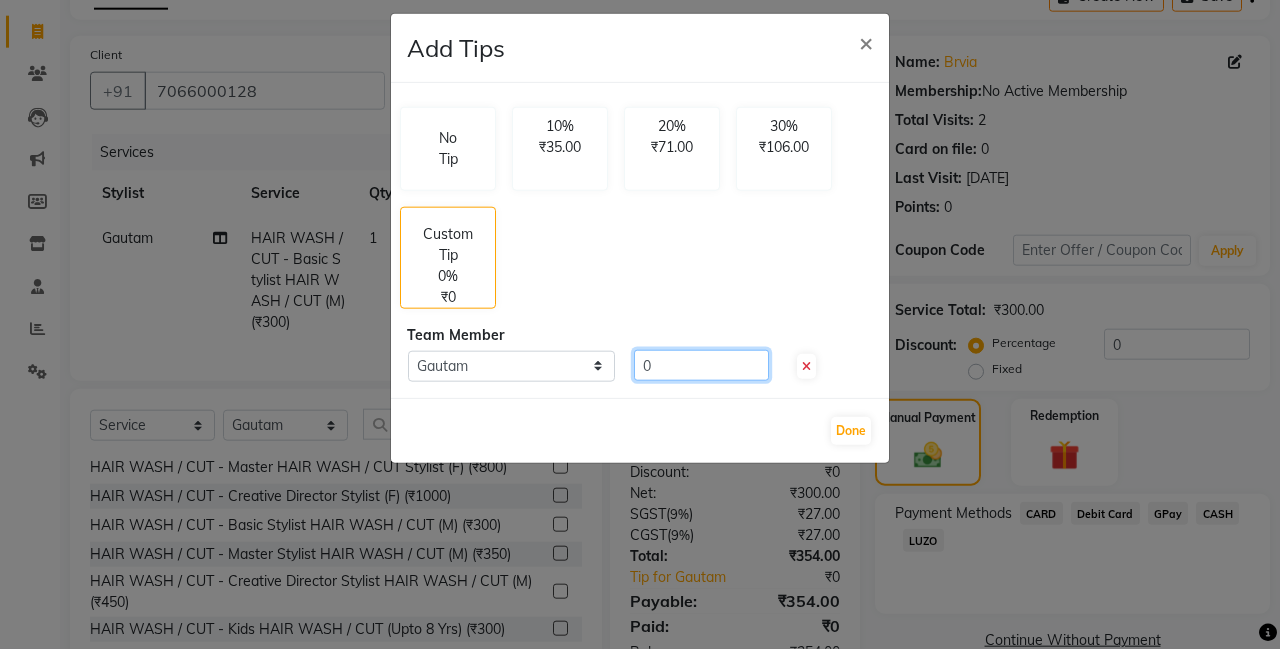 scroll, scrollTop: 99, scrollLeft: 0, axis: vertical 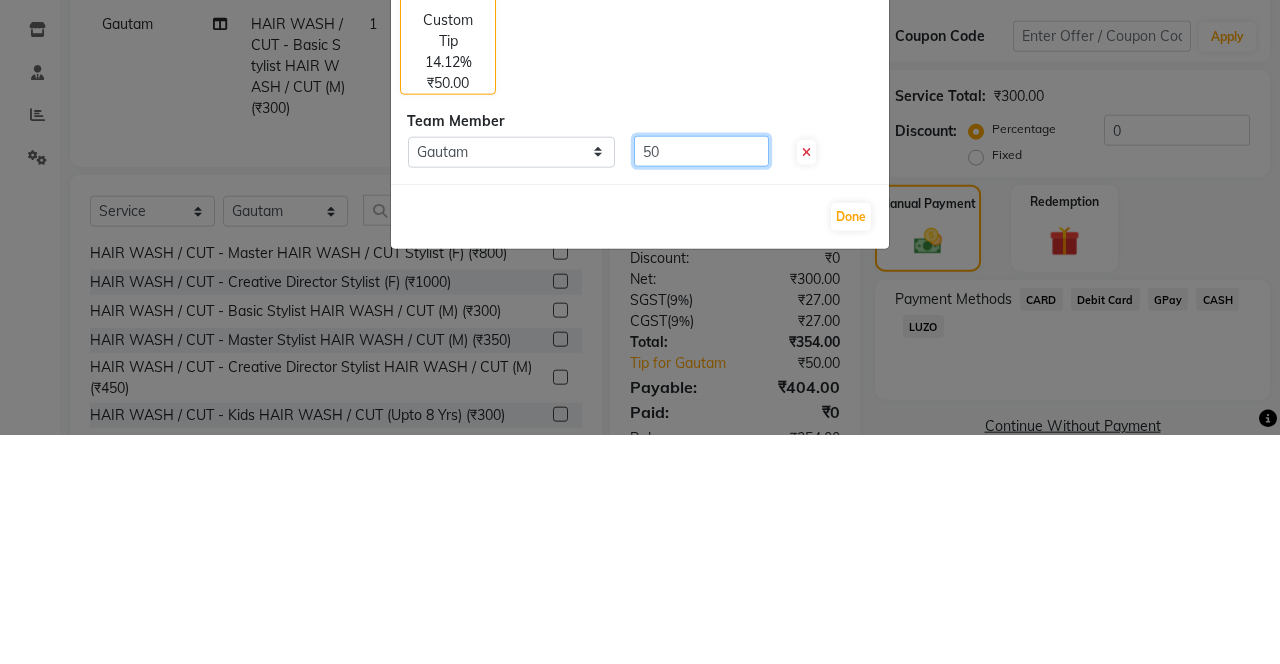 type on "50" 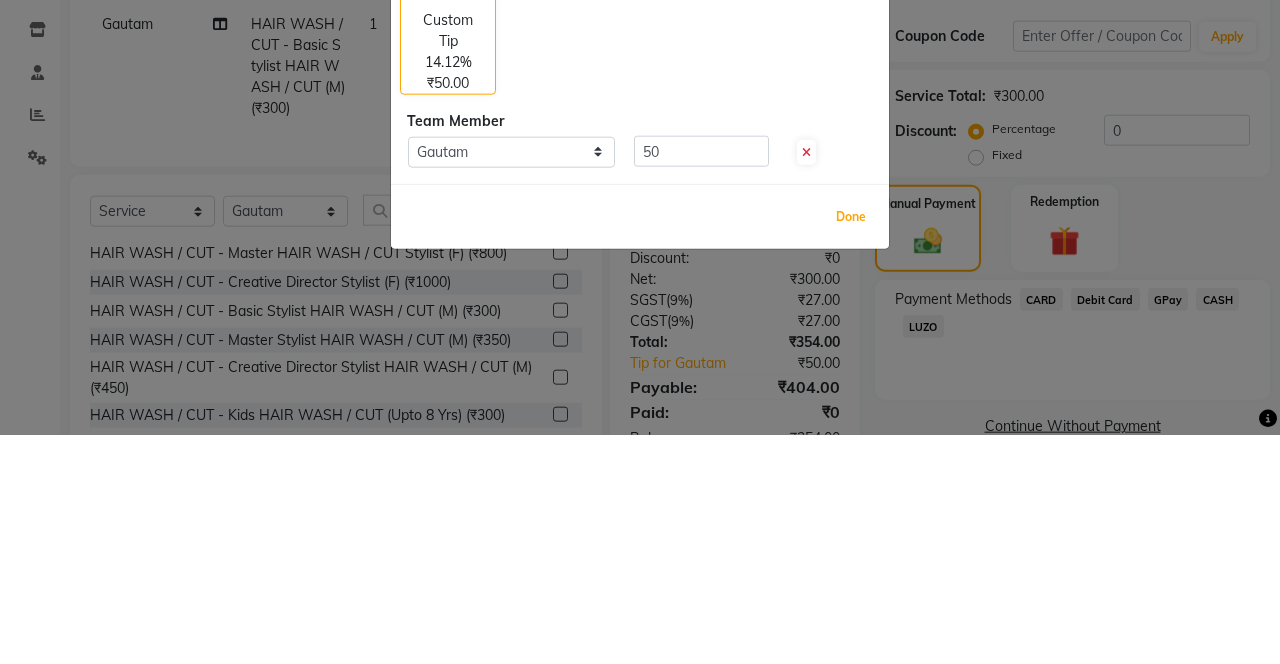 click on "Done" 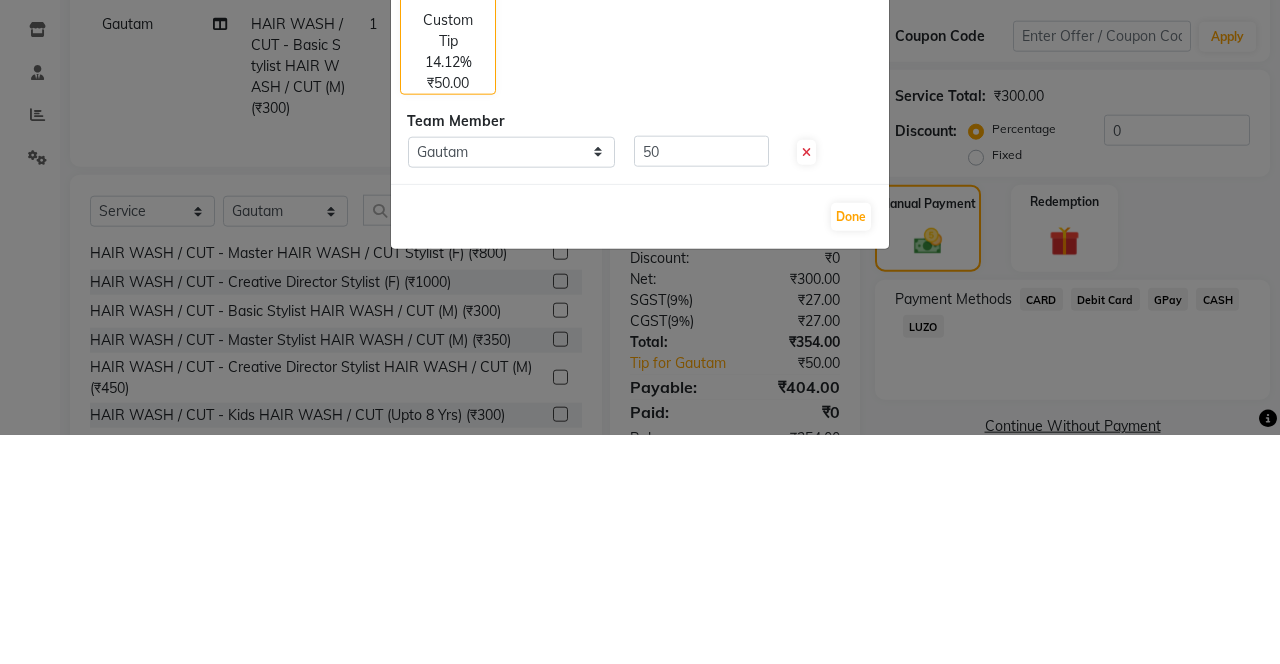 scroll, scrollTop: 99, scrollLeft: 0, axis: vertical 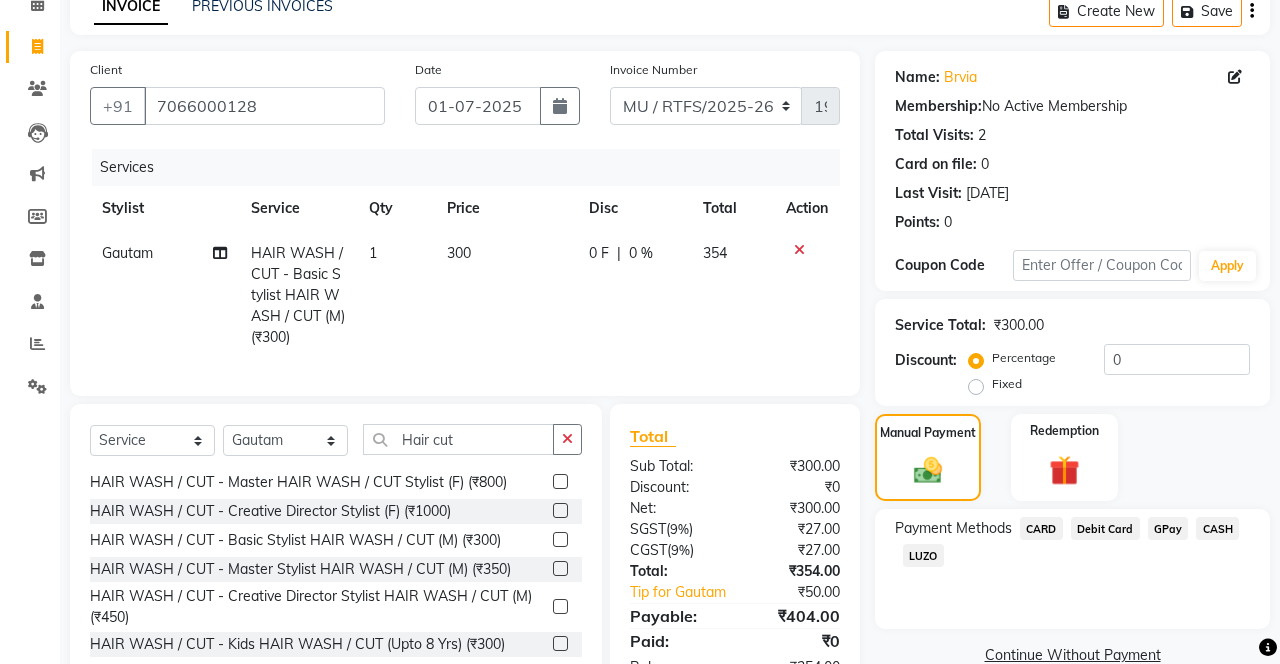 click on "GPay" 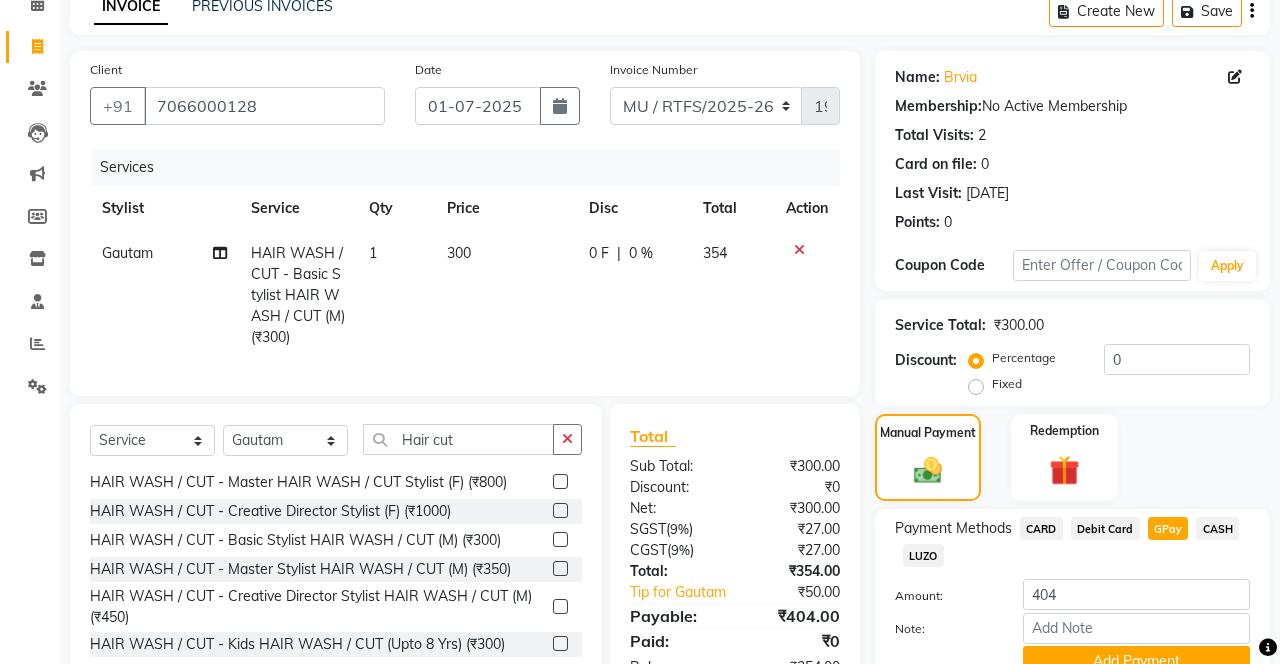 scroll, scrollTop: 127, scrollLeft: 0, axis: vertical 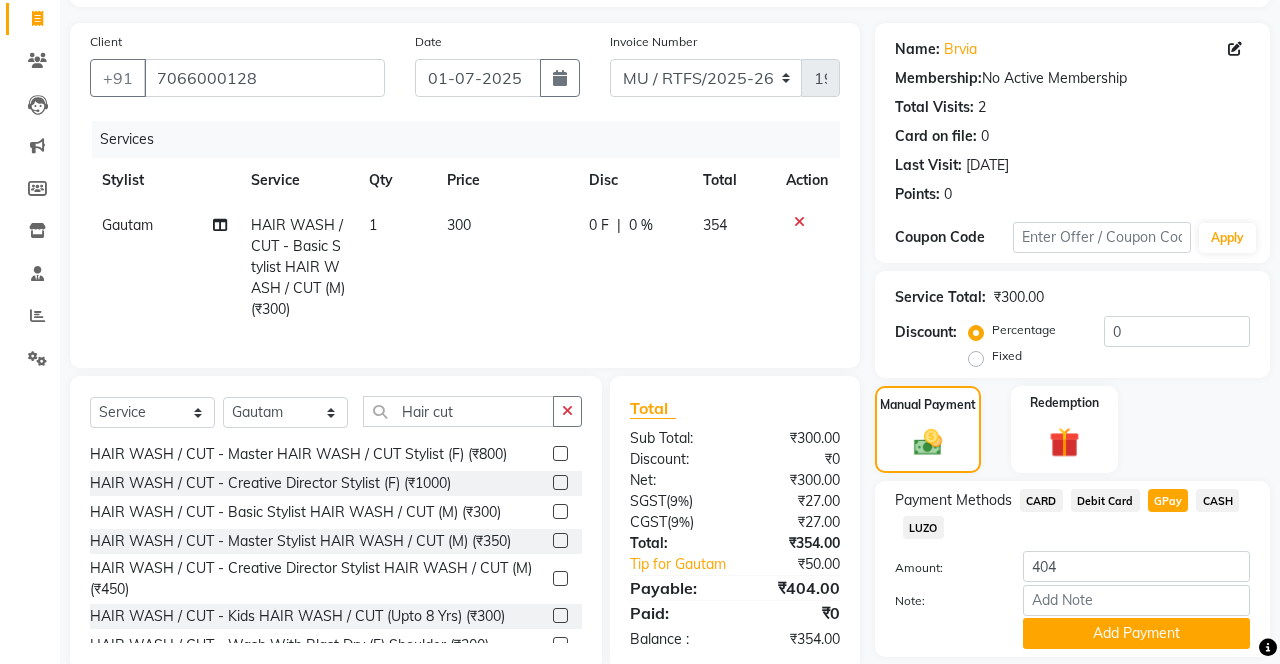 click on "Add Payment" 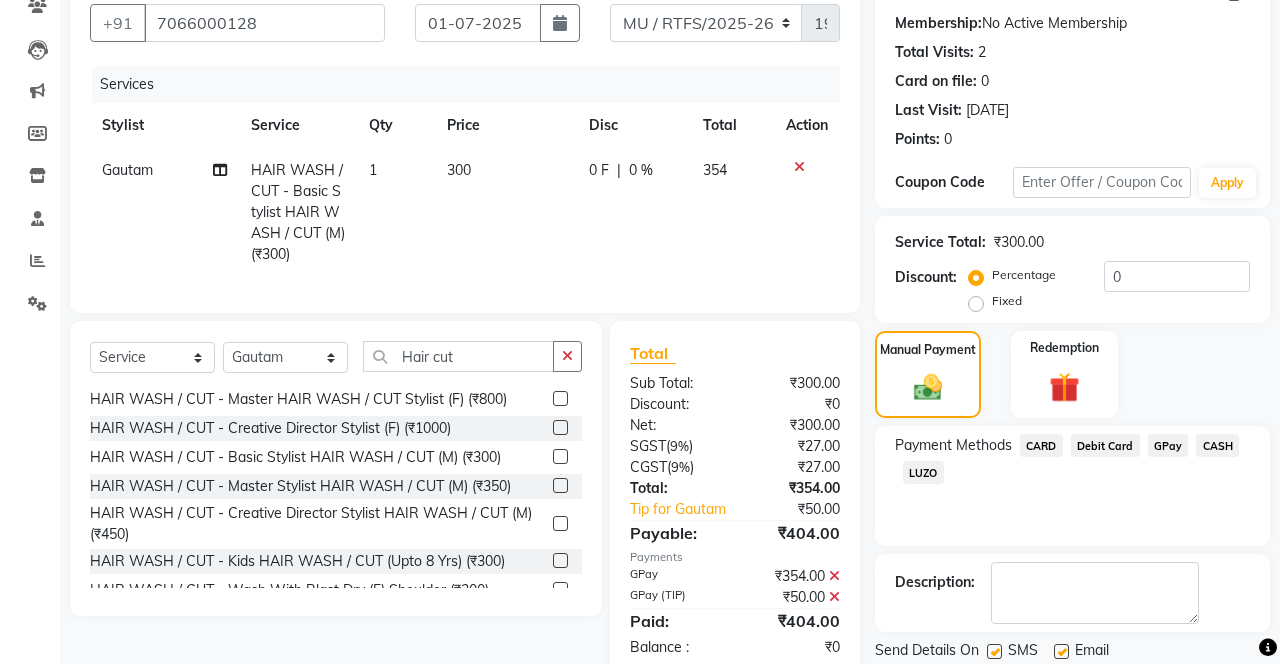 scroll, scrollTop: 183, scrollLeft: 0, axis: vertical 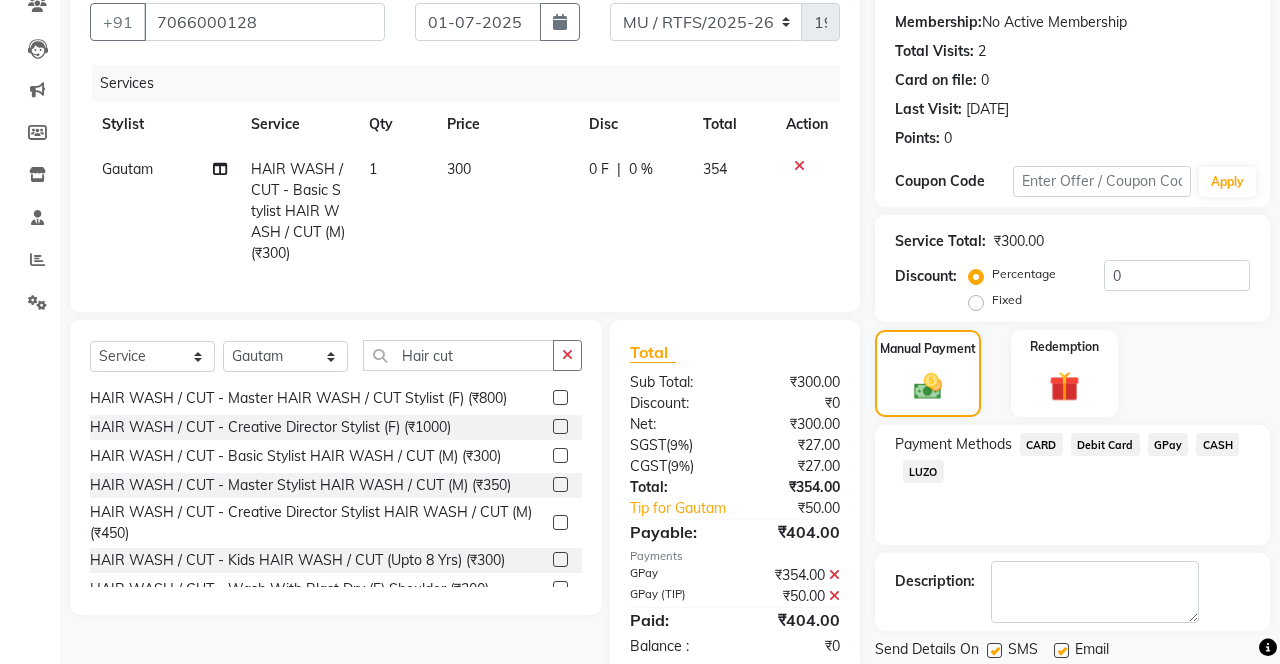 click on "Checkout" 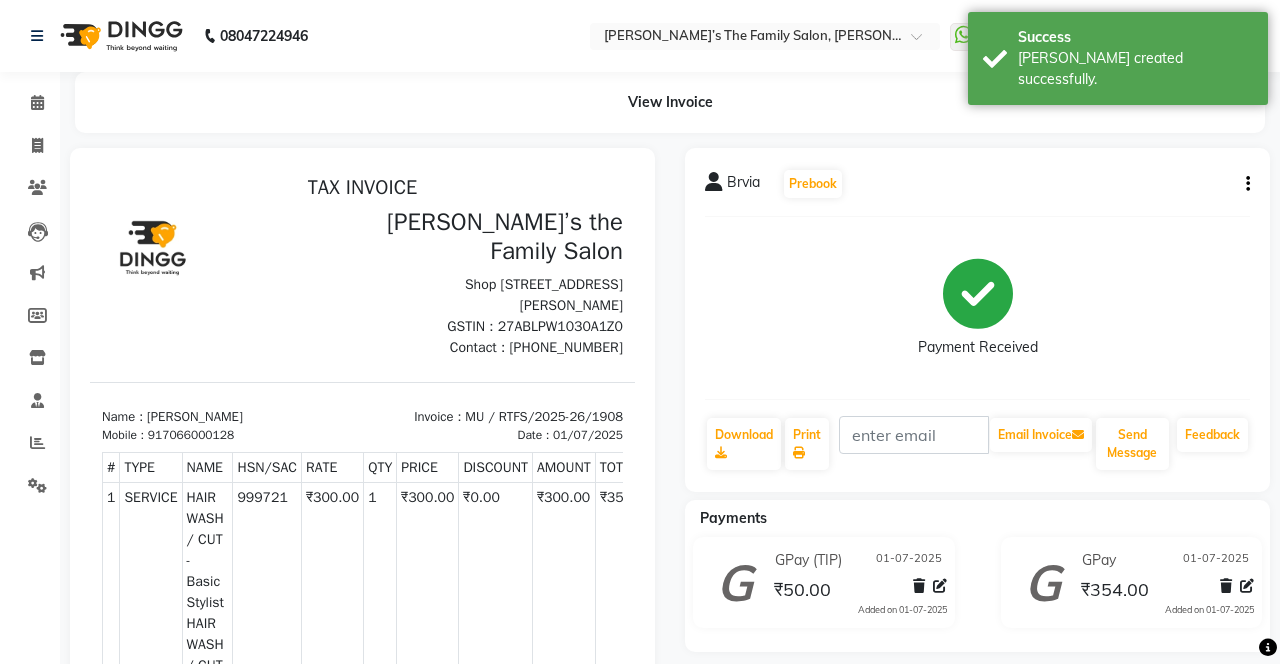 scroll, scrollTop: 0, scrollLeft: 0, axis: both 